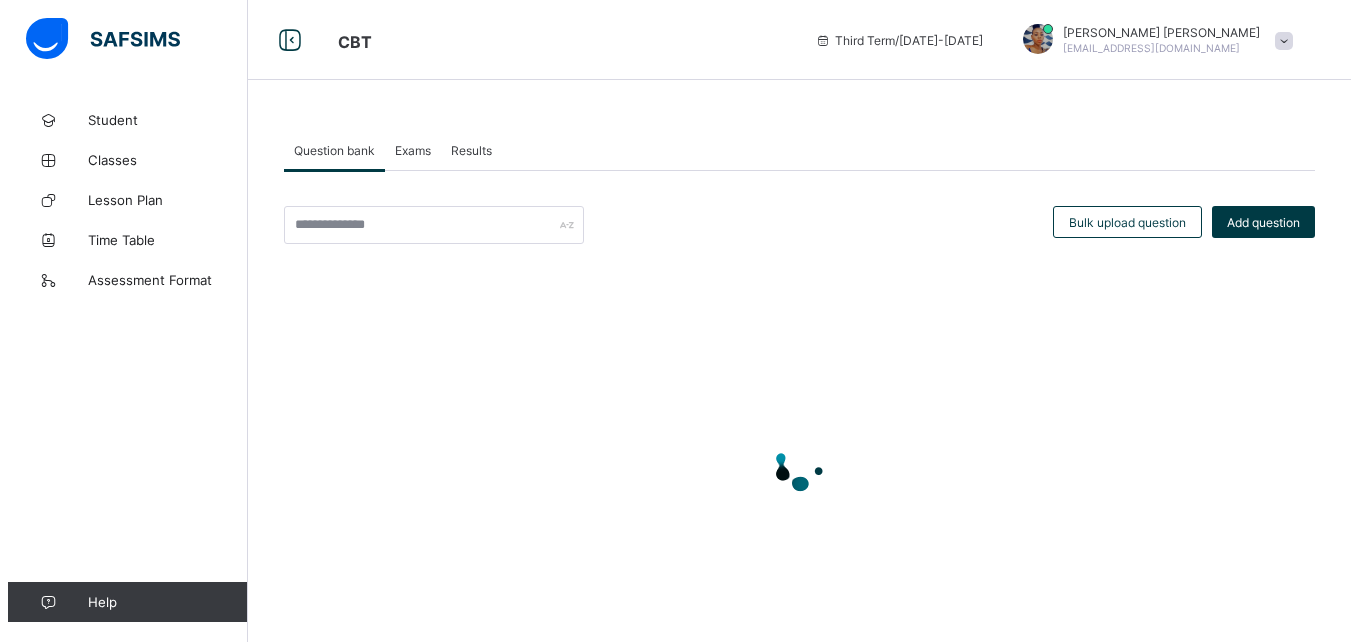 scroll, scrollTop: 0, scrollLeft: 0, axis: both 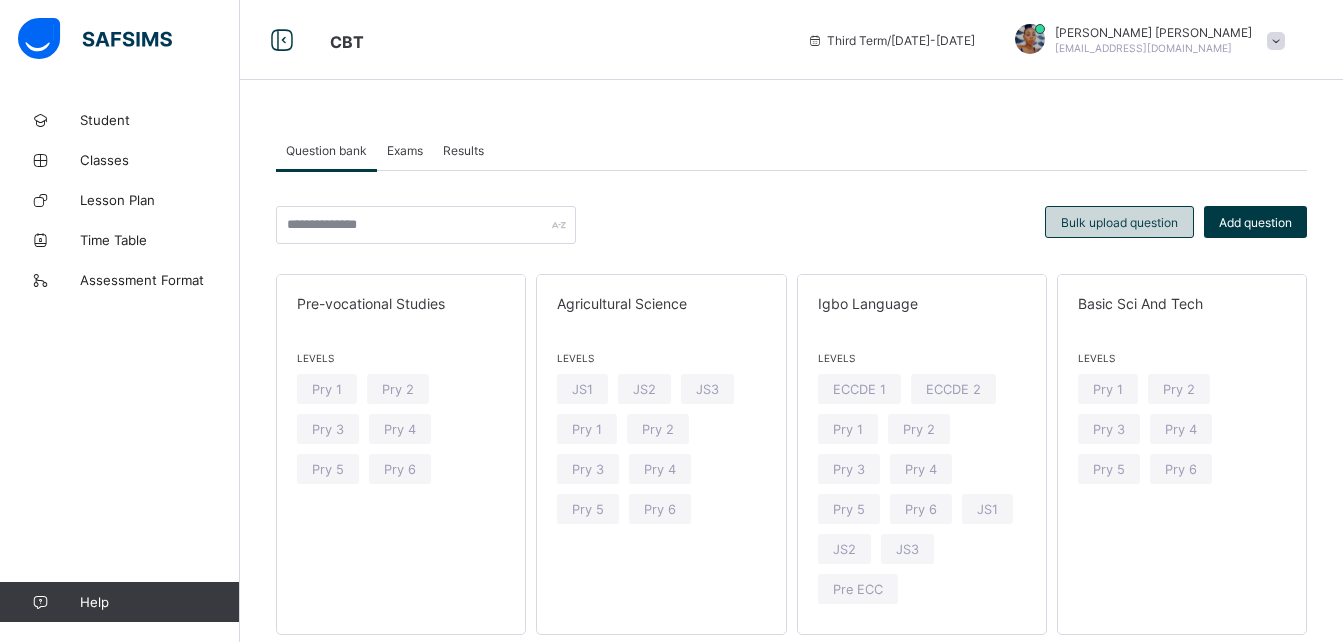 click on "Bulk upload question" at bounding box center [1119, 222] 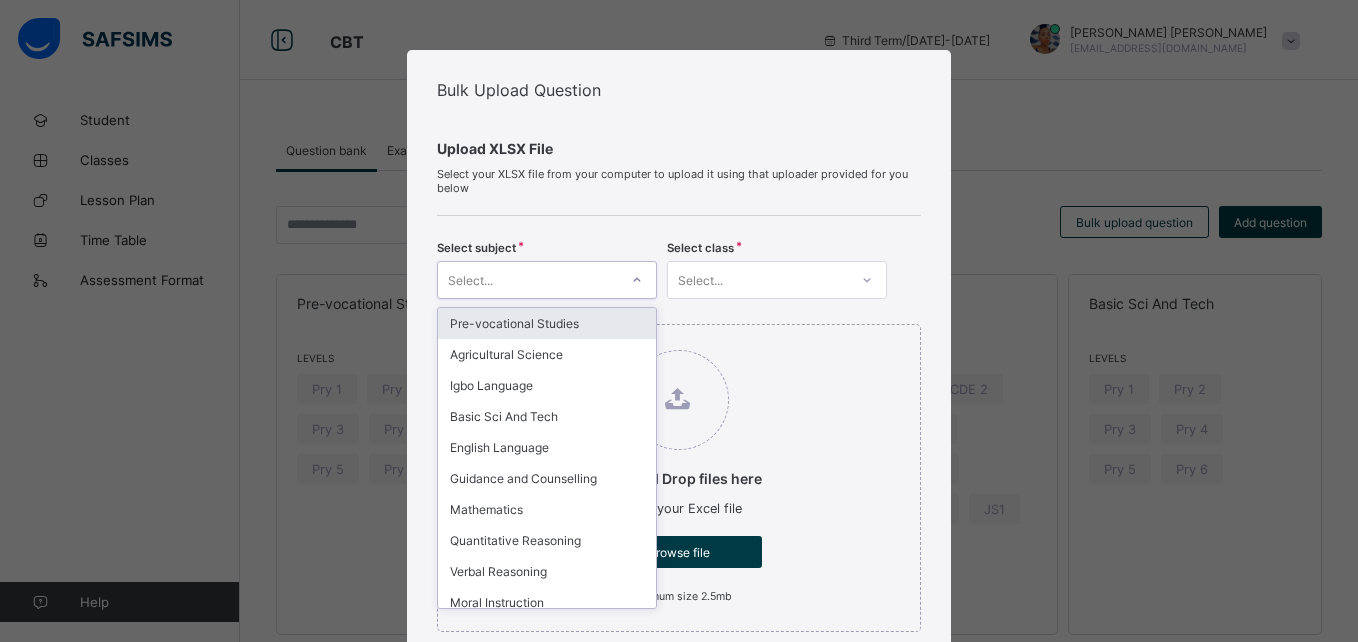 click 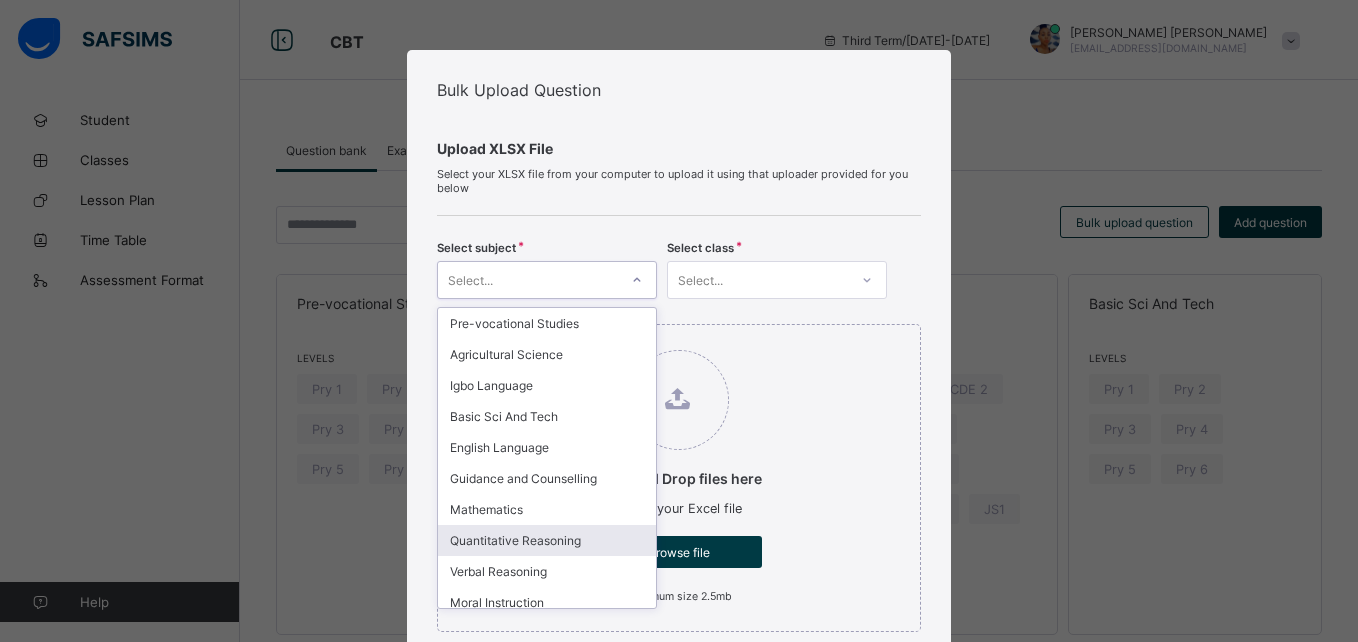 click on "Quantitative Reasoning" at bounding box center (547, 540) 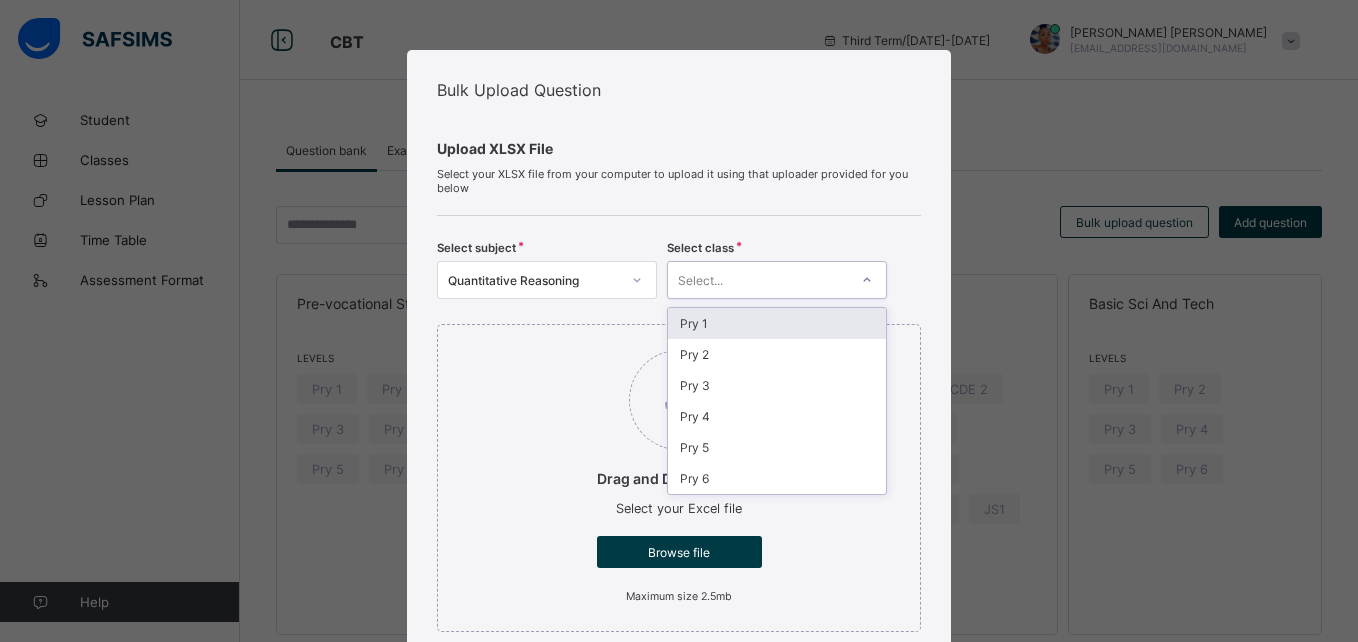 click 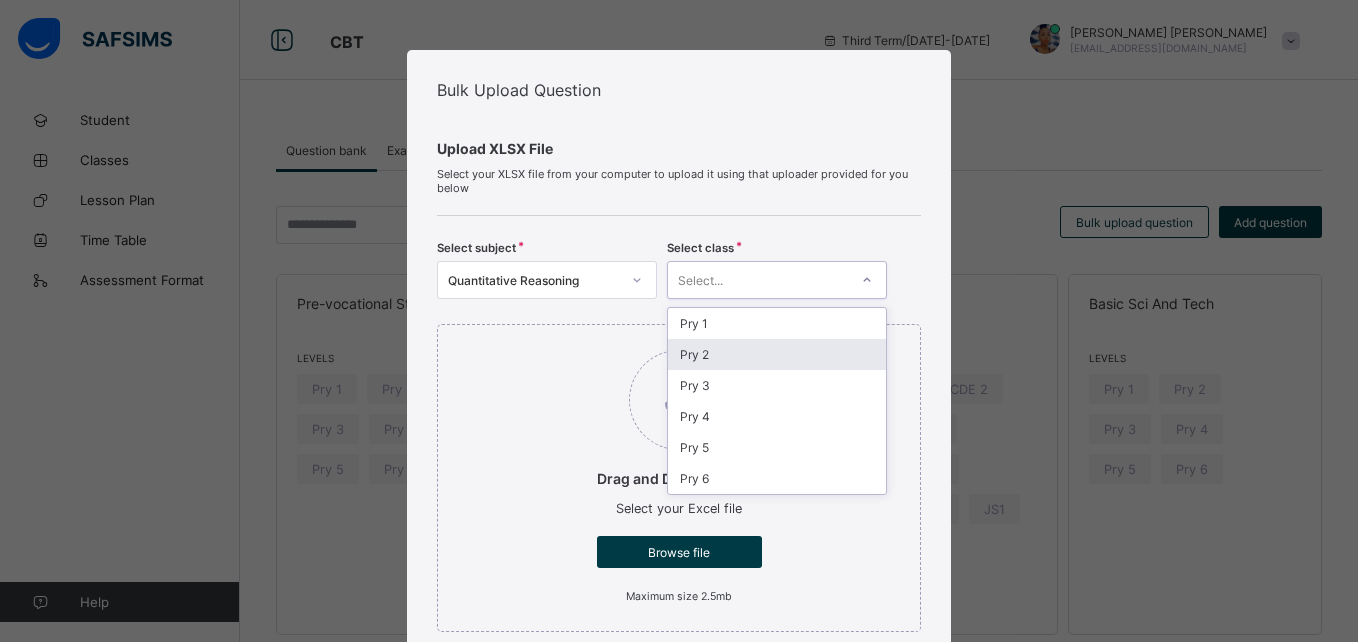 click on "Pry 2" at bounding box center (777, 354) 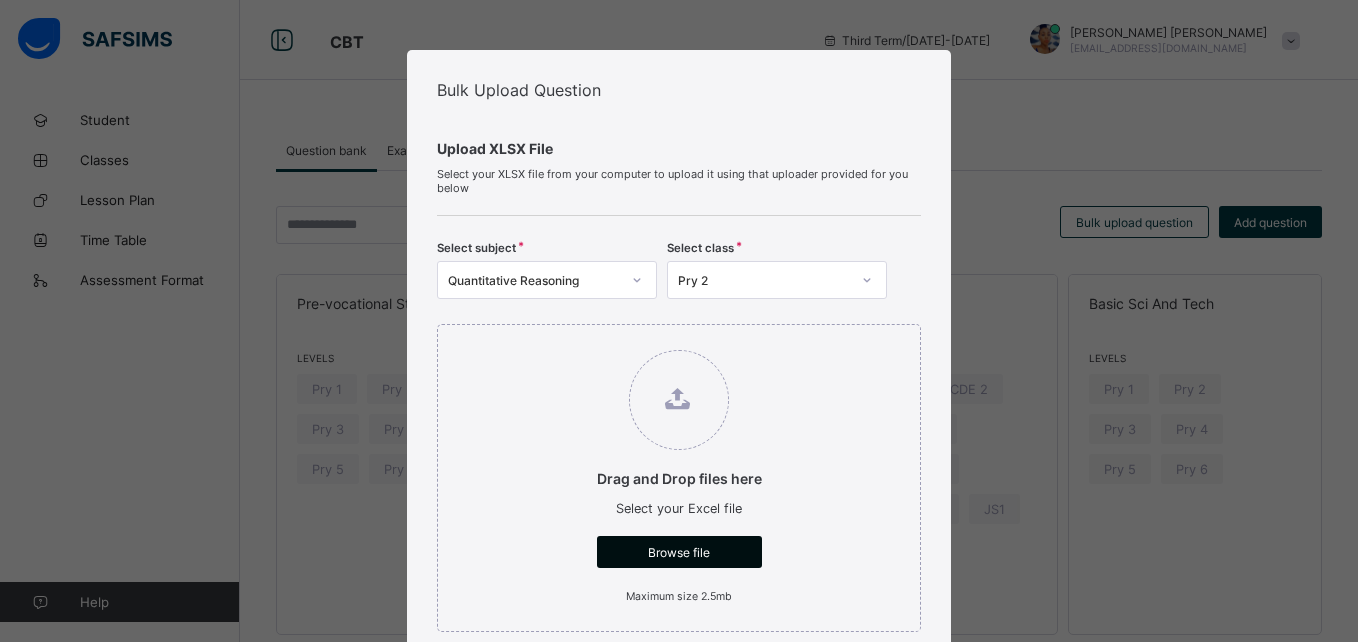 click on "Browse file" at bounding box center (679, 552) 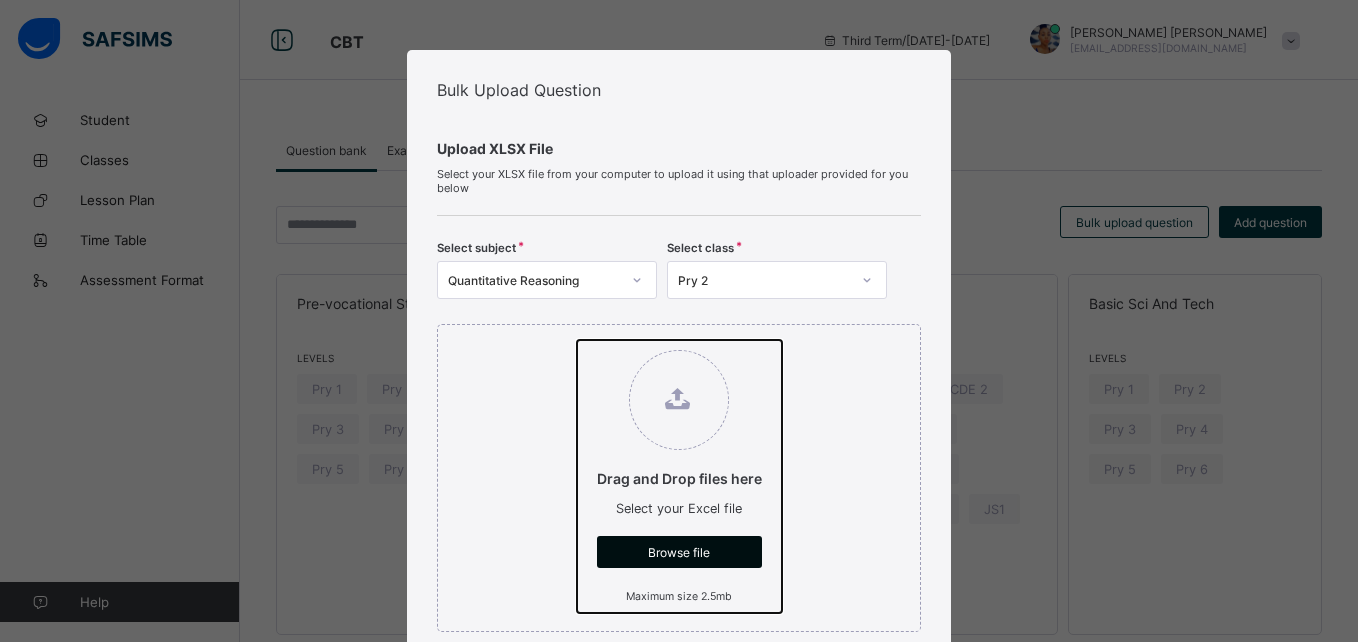 click on "Drag and Drop files here Select your Excel file Browse file Maximum size 2.5mb" at bounding box center (577, 340) 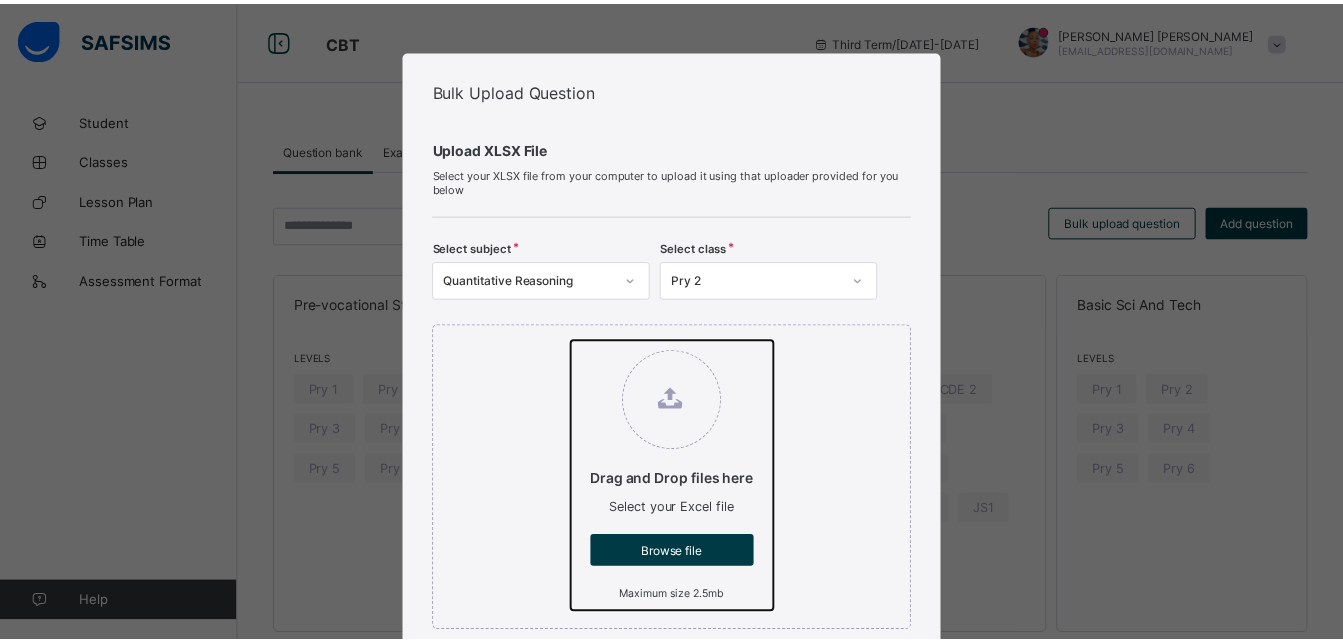 scroll, scrollTop: 562, scrollLeft: 0, axis: vertical 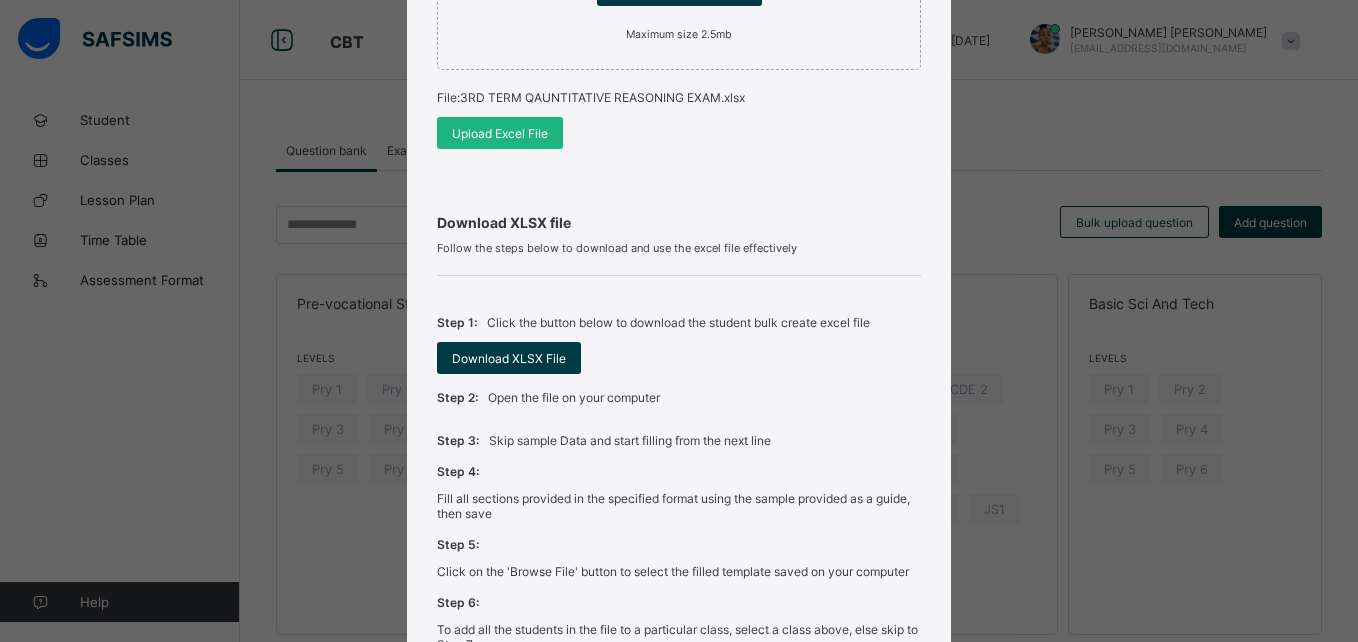 click on "Upload Excel File" at bounding box center (500, 133) 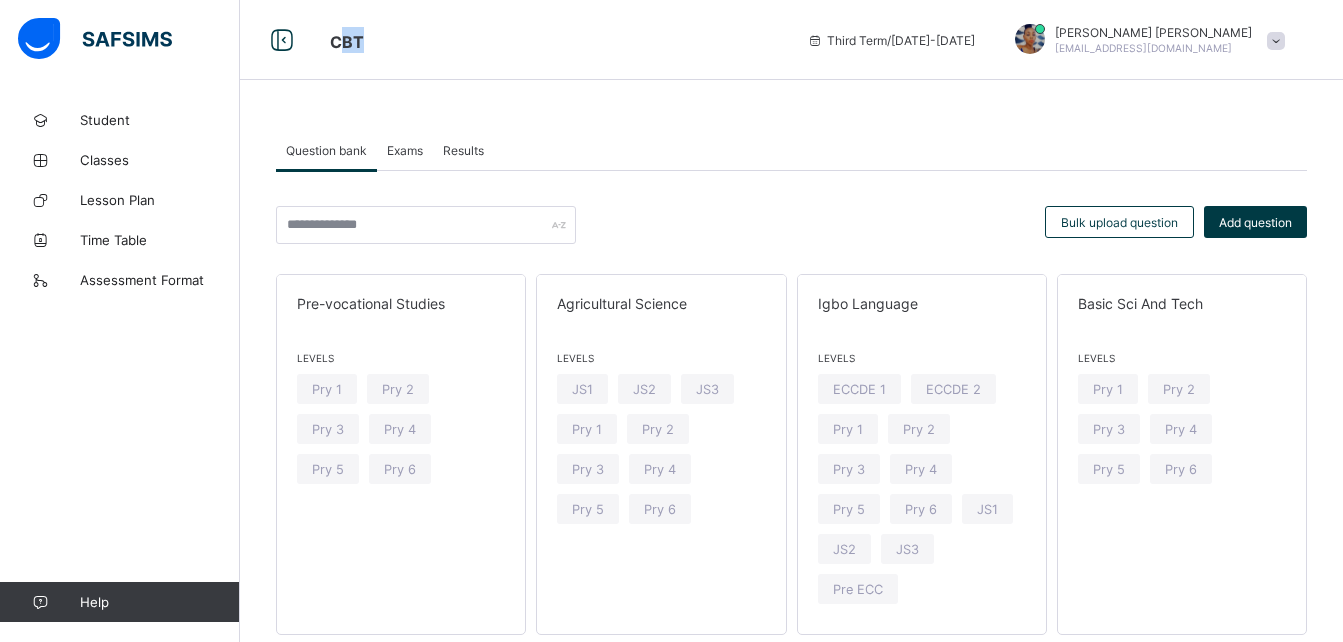 drag, startPoint x: 344, startPoint y: 48, endPoint x: 477, endPoint y: 51, distance: 133.03383 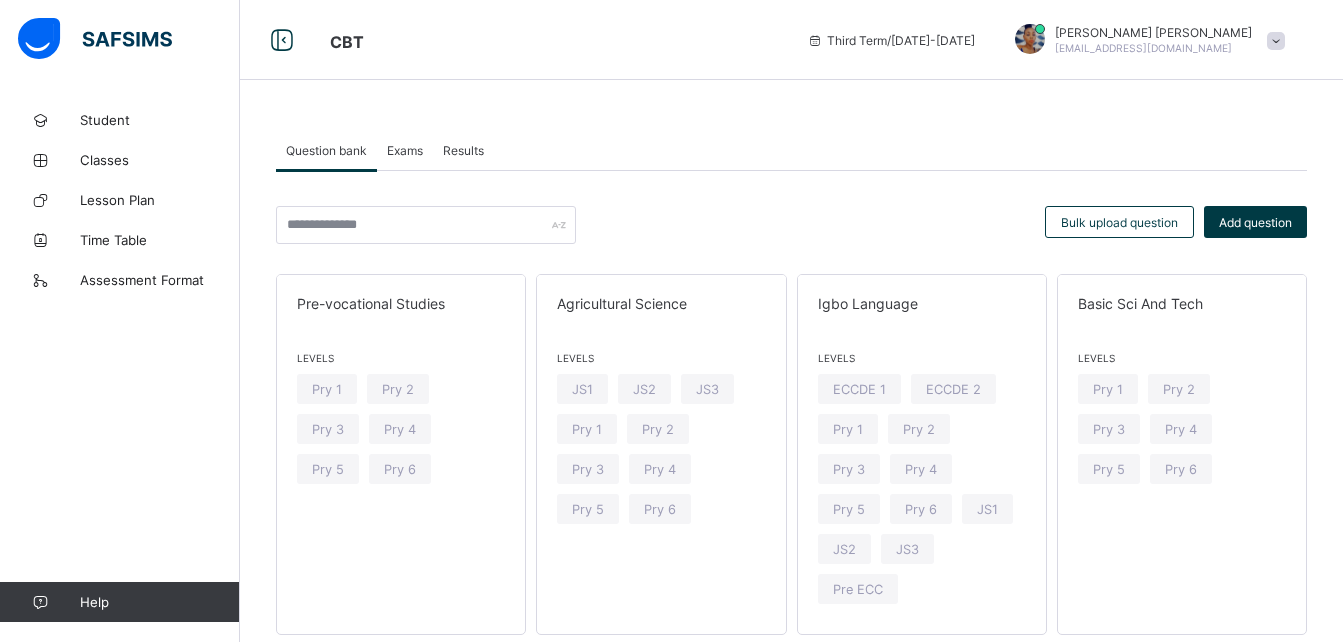click on "Question bank Exams Results Question bank More Options   Bulk upload question Add question Pre-vocational Studies Levels Pry 1 Pry 2 Pry 3 Pry 4 Pry 5 Pry 6 Agricultural Science Levels JS1 JS2 JS3 Pry 1 Pry 2 Pry 3 Pry 4 Pry 5 Pry 6 Igbo Language Levels ECCDE 1 ECCDE 2 Pry 1 Pry 2 Pry 3 Pry 4 Pry 5 Pry 6 JS1 JS2 JS3 Pre ECC Basic Sci And Tech Levels Pry 1 Pry 2 Pry 3 Pry 4 Pry 5 Pry 6 English Language Levels JS1 JS2 JS3 Pry 1 Pry 2 Pry 3 Pry 4 Pry 5 Pry 6 ECCDE 1 ECCDE 2 Pre ECC Guidance And Counselling Levels Pry 1 Pry 2 Pry 3 Pry 4 Pry 5 Pry 6 JS1 JS2 JS3 Mathematics Levels ECCDE 2 JS1 JS2 JS3 ECCDE 1 Pry 1 Pry 2 Pry 3 Pry 4 Pry 5 Pry 6 Pre ECC Quantitative Reasoning Levels Pry 1 Pry 2 Pry 3 Pry 4 Pry 5 Pry 6 Verbal Reasoning Levels Pry 1 Pry 2 Pry 3 Pry 4 Pry 5 Pry 6 Moral Instruction Levels JS1 JS2 JS3 Pry 1 Pry 2 Pry 3 Pry 4 Pry 5 Pry 6 Religious And National Values Levels Pry 1 Pry 2 Pry 3 Pry 4 Pry 5 Pry 6 Writing & Dictation Levels Pry 1 Pry 2 Pry 3 Pry 4 Pry 5 Pry 6 Cultural/creative Arts Levels JS1" at bounding box center (791, 824) 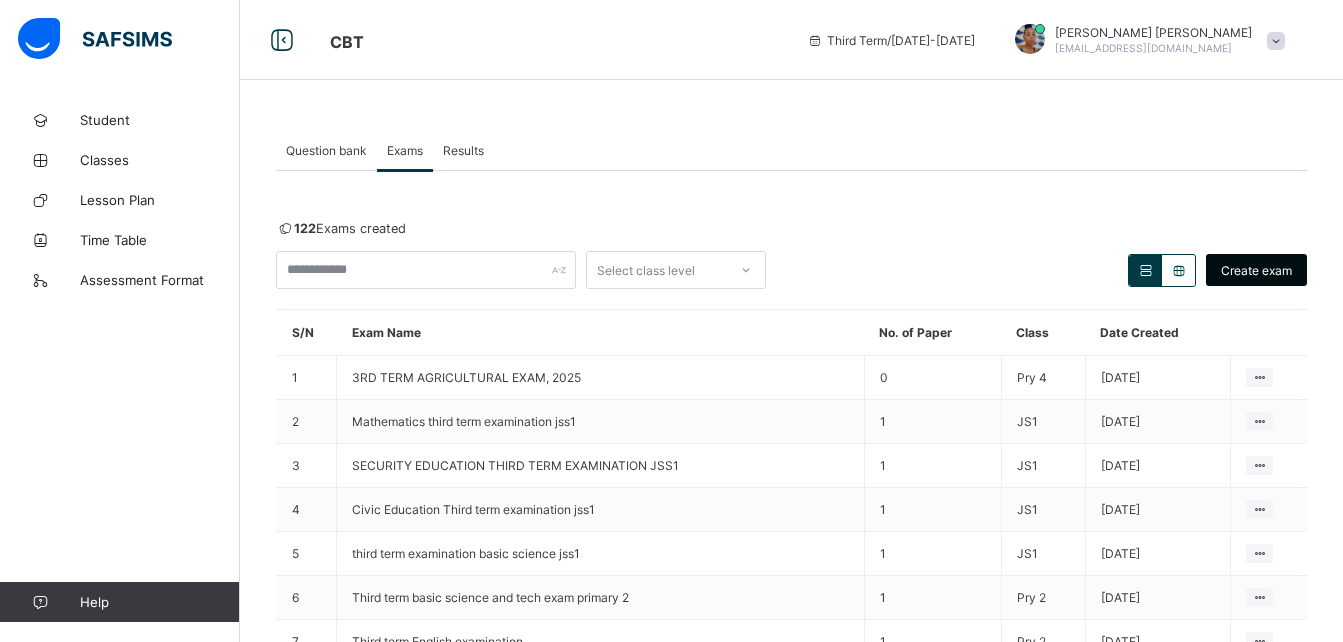 click on "Create exam" at bounding box center [1256, 270] 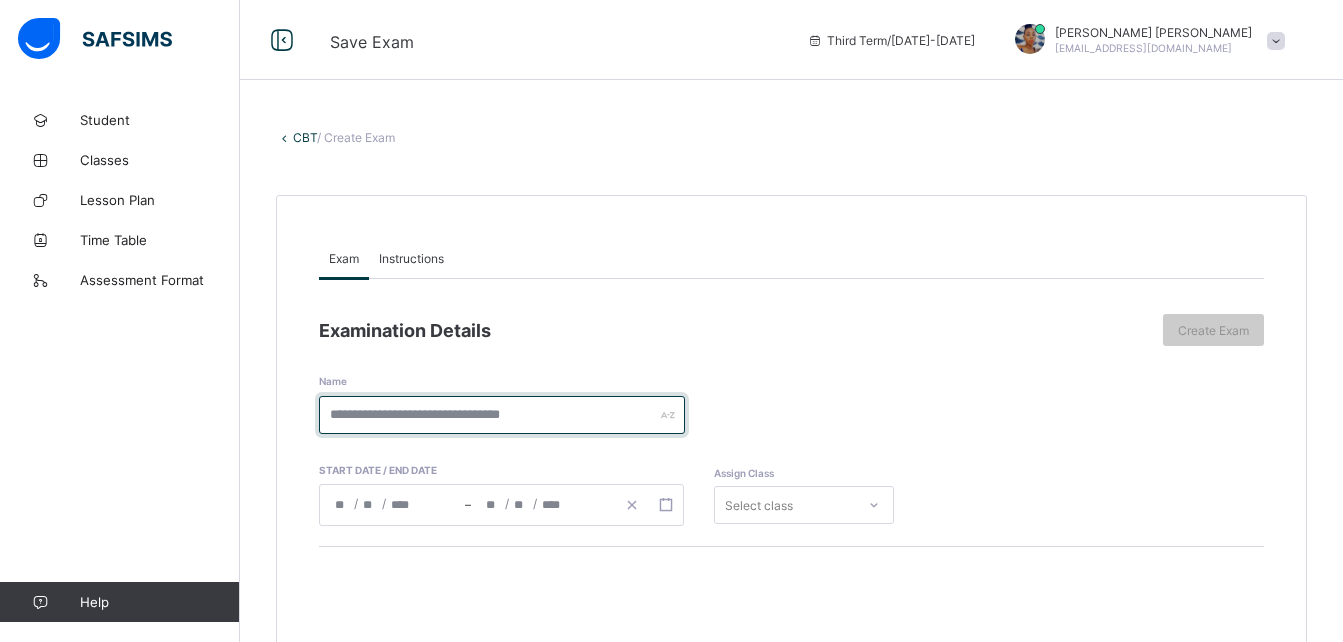 click at bounding box center (502, 415) 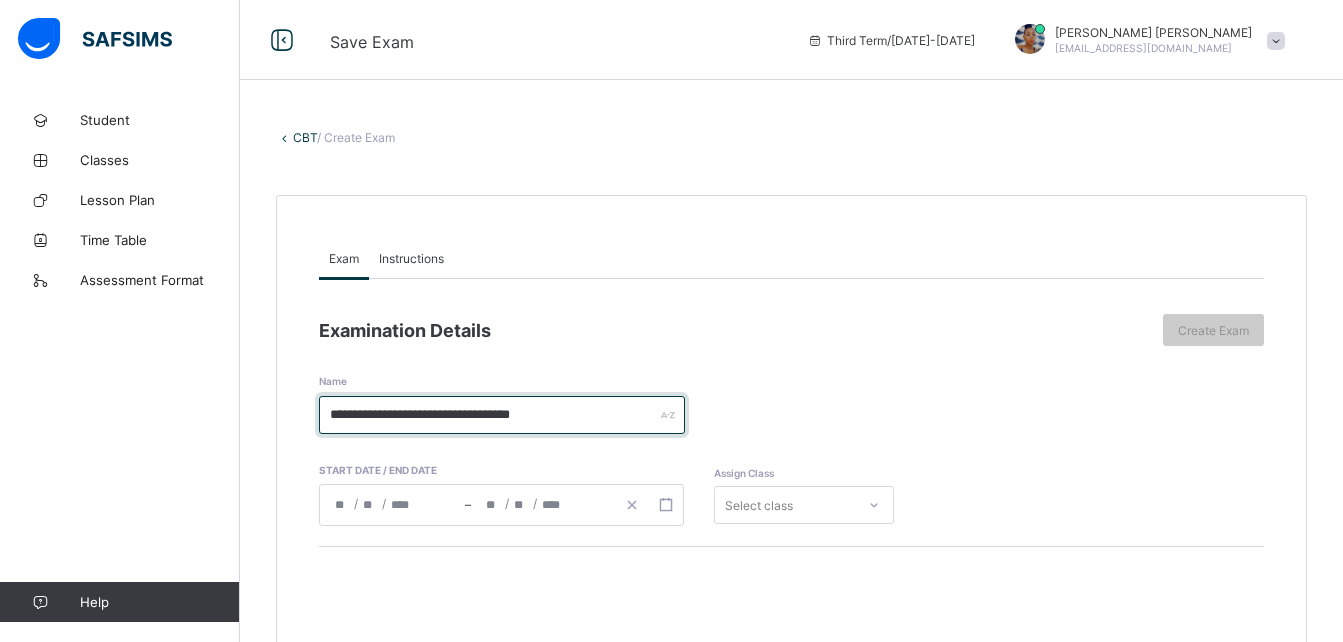 type on "**********" 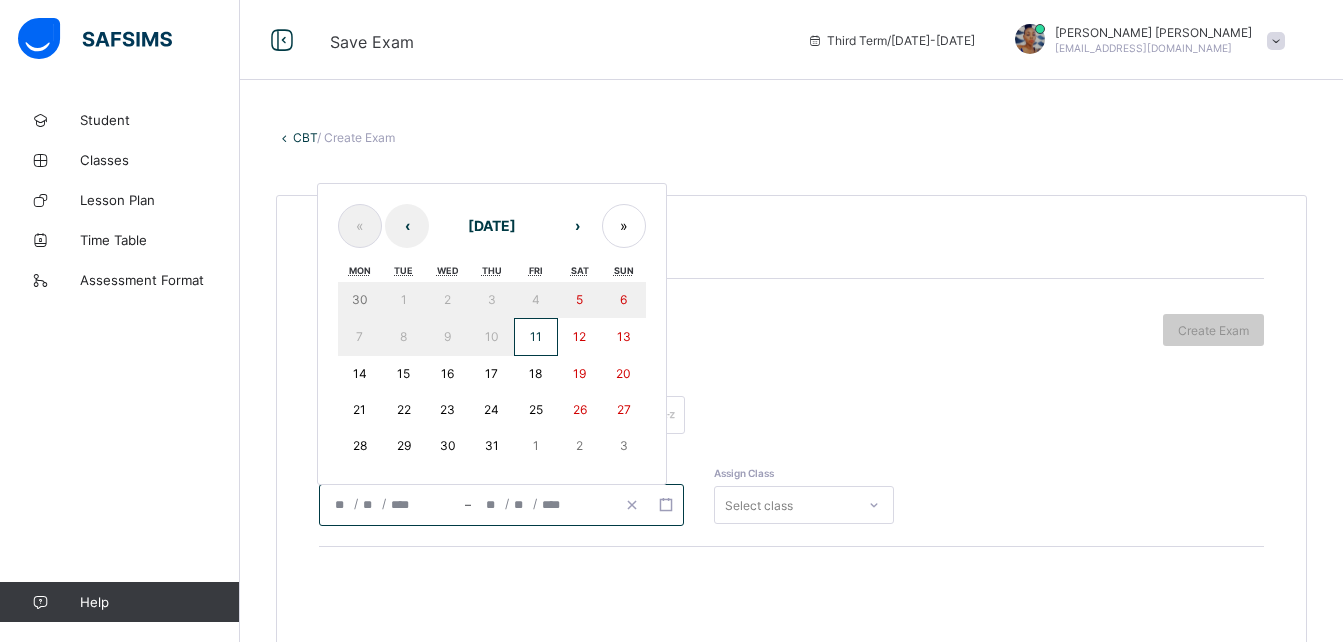 click 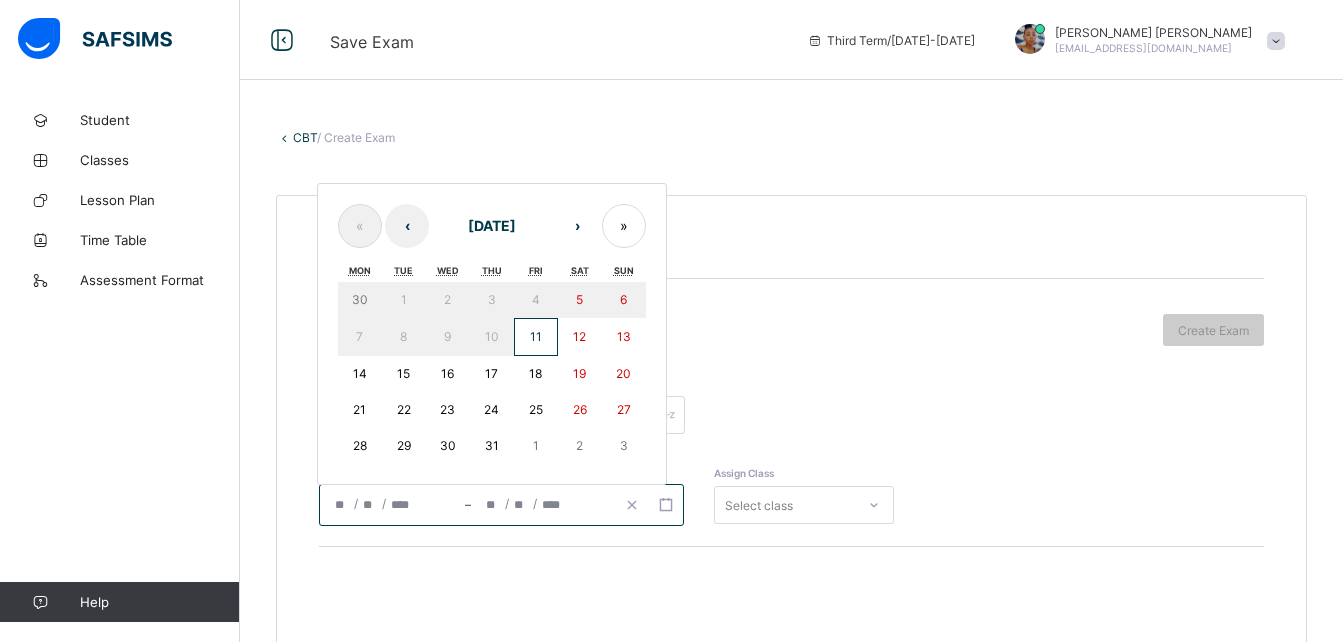 click on "11" at bounding box center [536, 336] 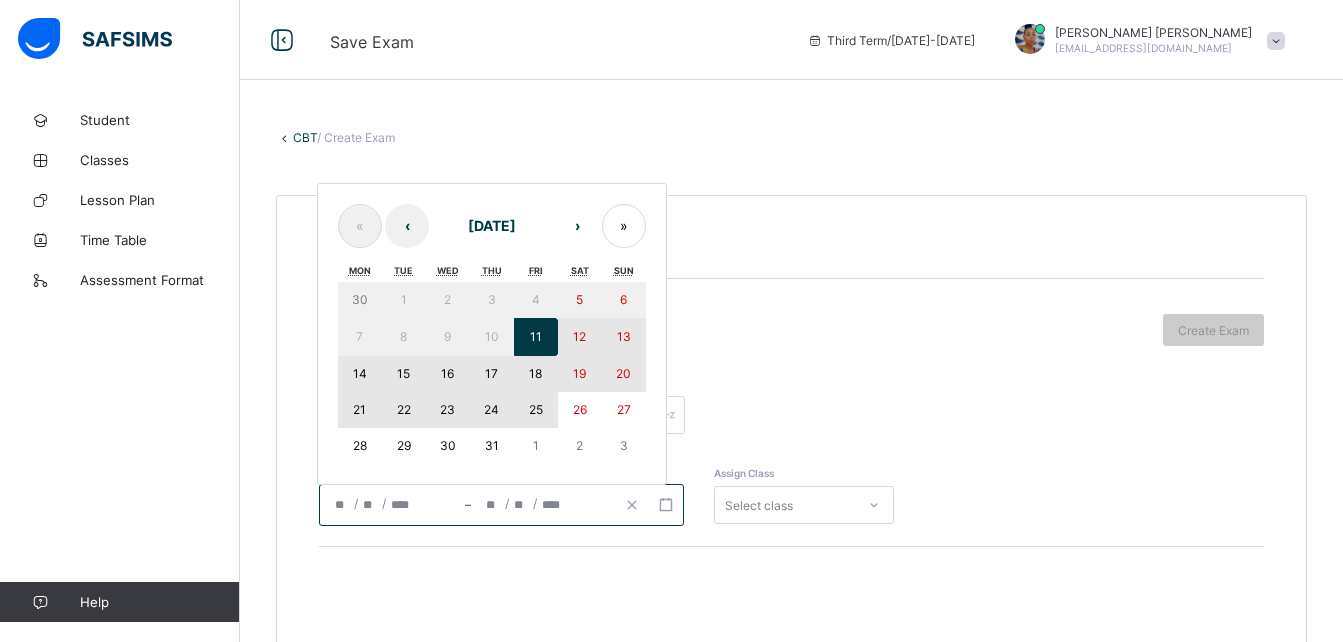 click on "25" at bounding box center (536, 410) 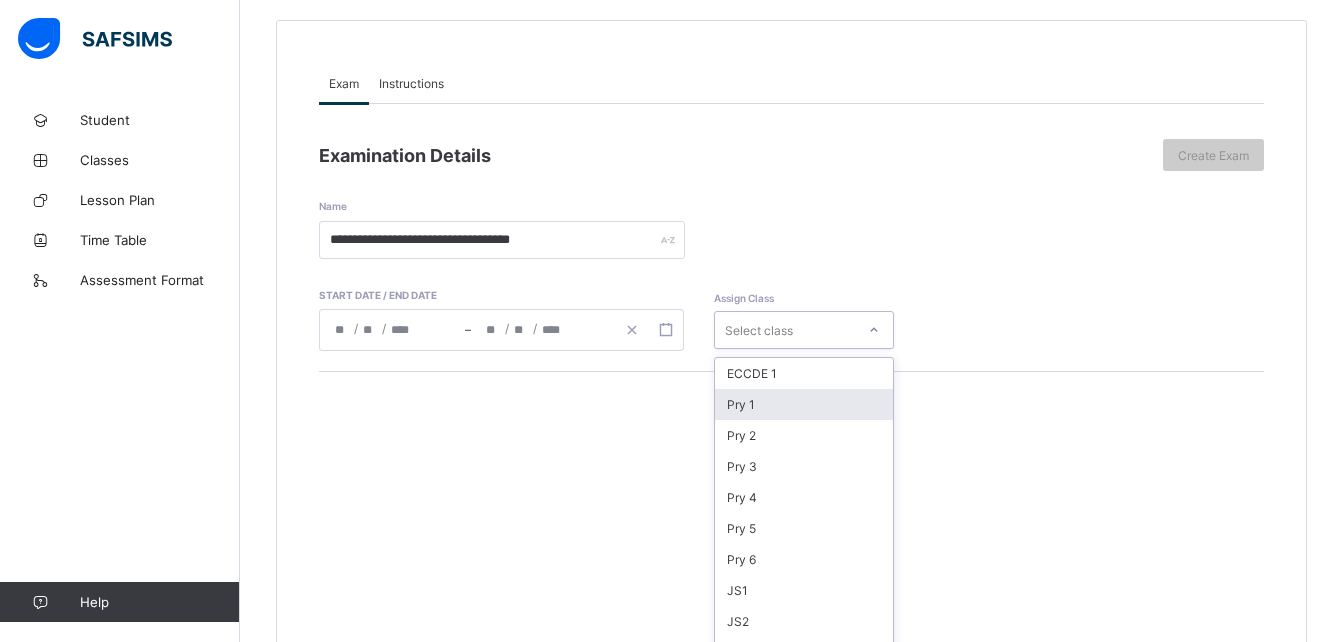 click on "option Pry 1 focused, 2 of 16. 16 results available. Use Up and Down to choose options, press Enter to select the currently focused option, press Escape to exit the menu, press Tab to select the option and exit the menu. Select class ECCDE 1 Pry 1 Pry 2 Pry 3 Pry 4 Pry 5 Pry 6 JS1 JS2 JS3 ECCDE 2 ECCDE II Pre ECC Nur 1 Nur 2 Pre ECC" at bounding box center [804, 330] 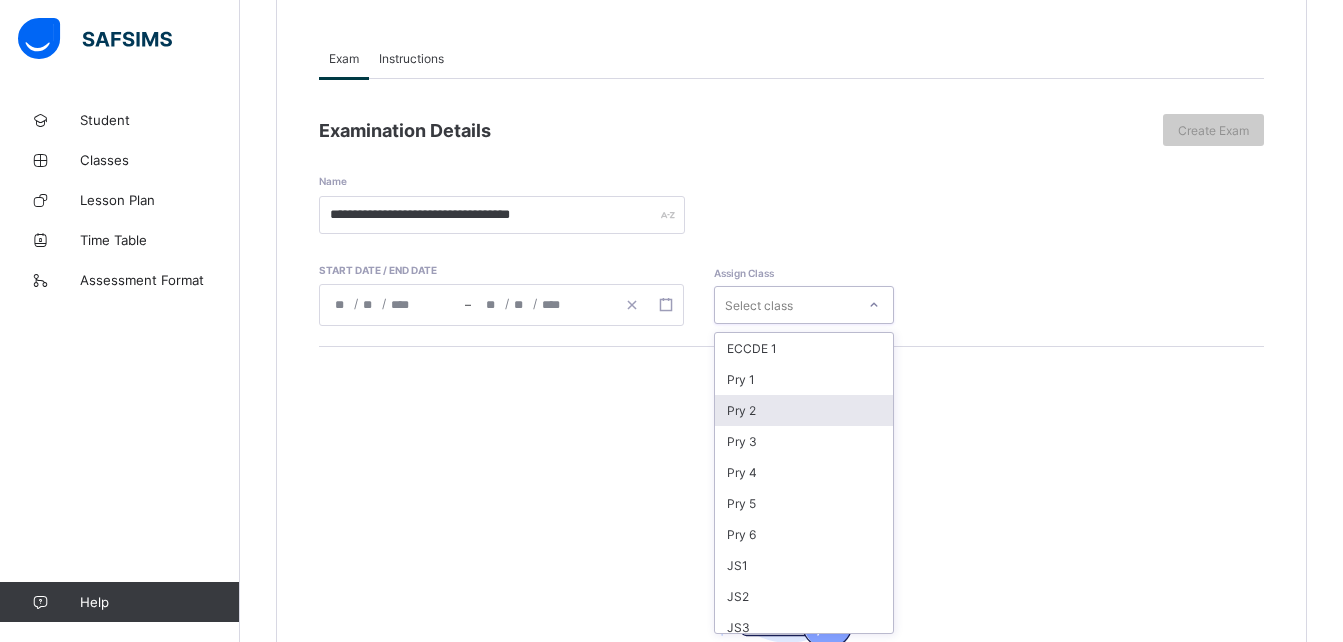 click on "Pry 2" at bounding box center [804, 410] 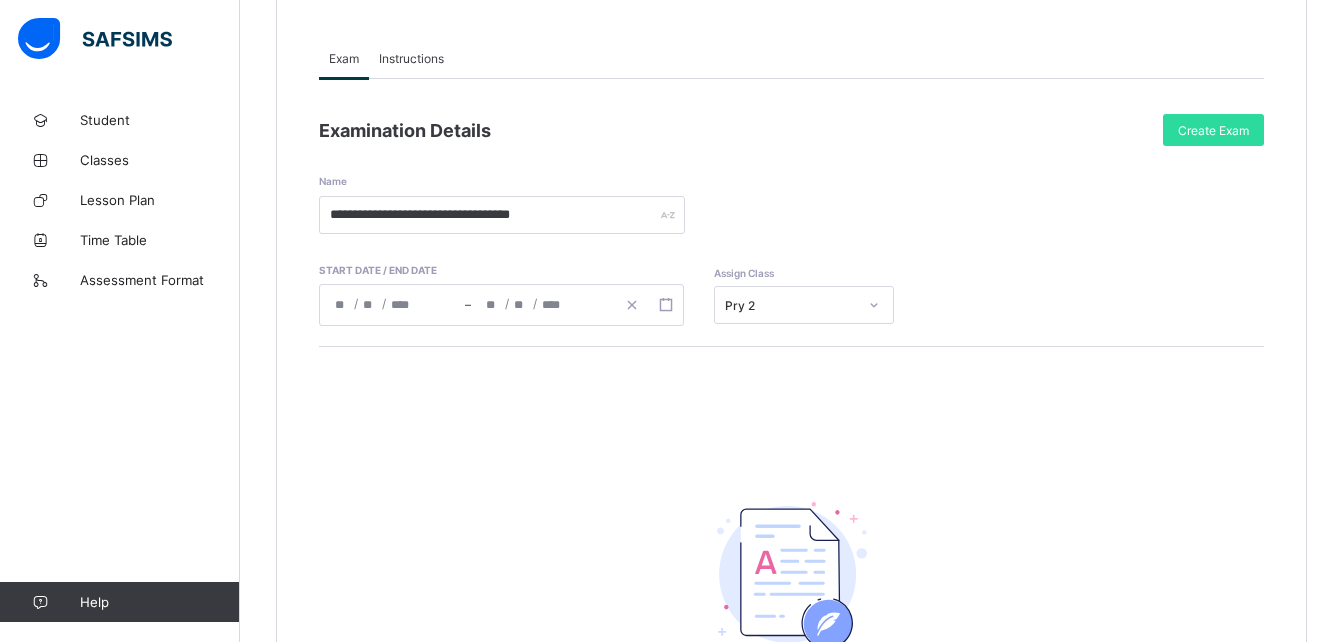click on "Instructions" at bounding box center (411, 58) 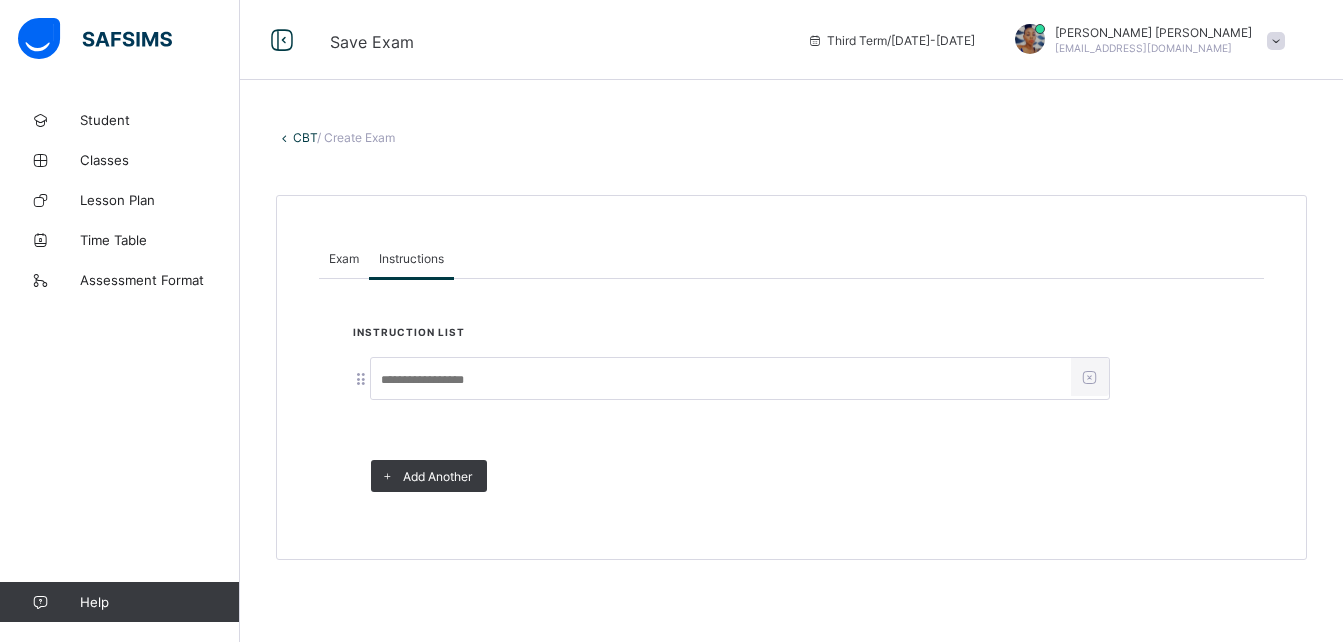scroll, scrollTop: 0, scrollLeft: 0, axis: both 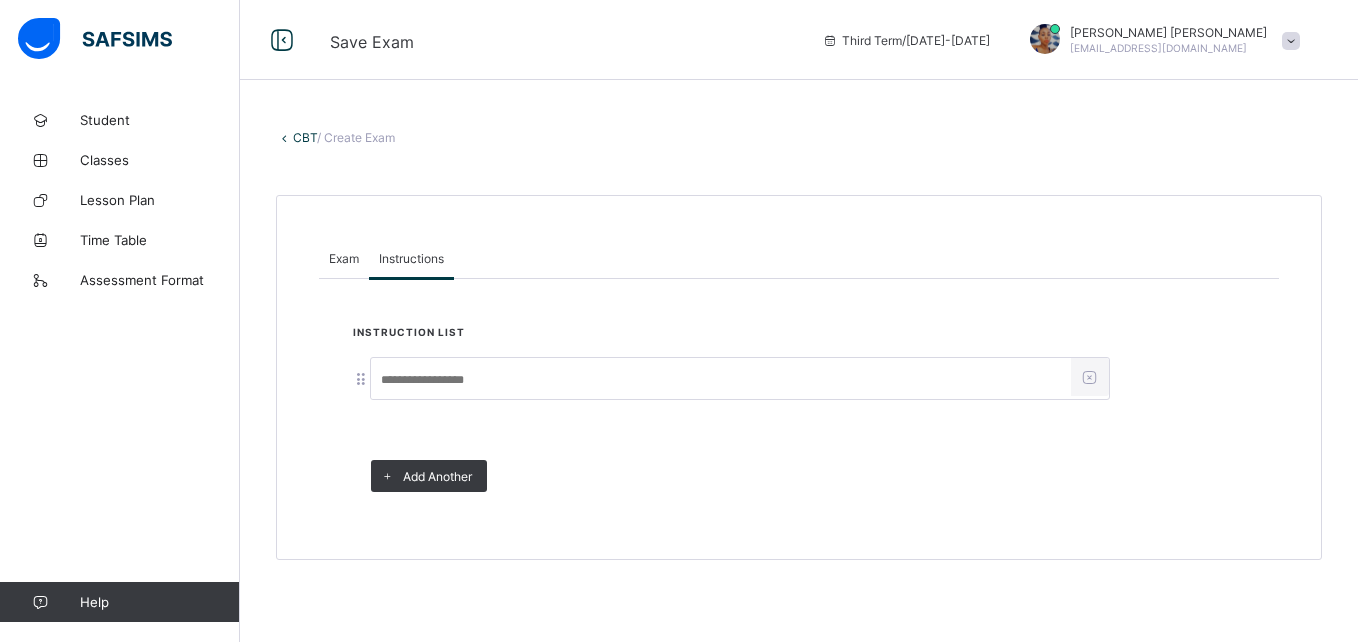 click at bounding box center [721, 380] 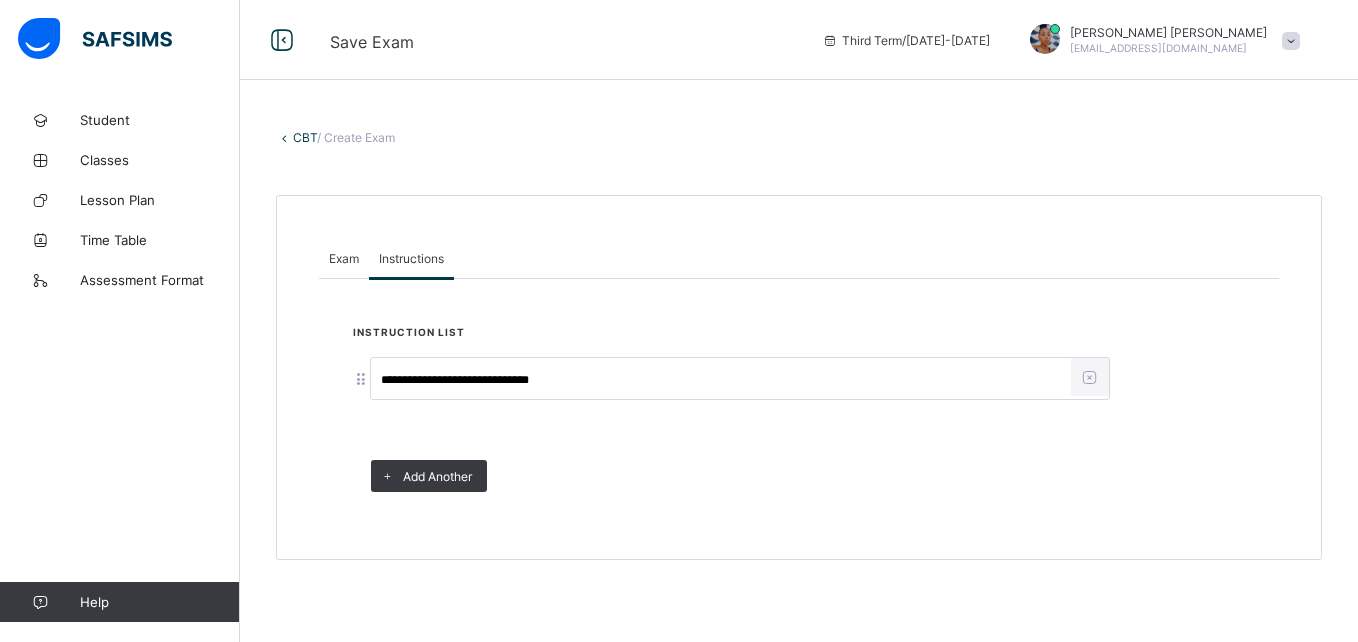 type on "**********" 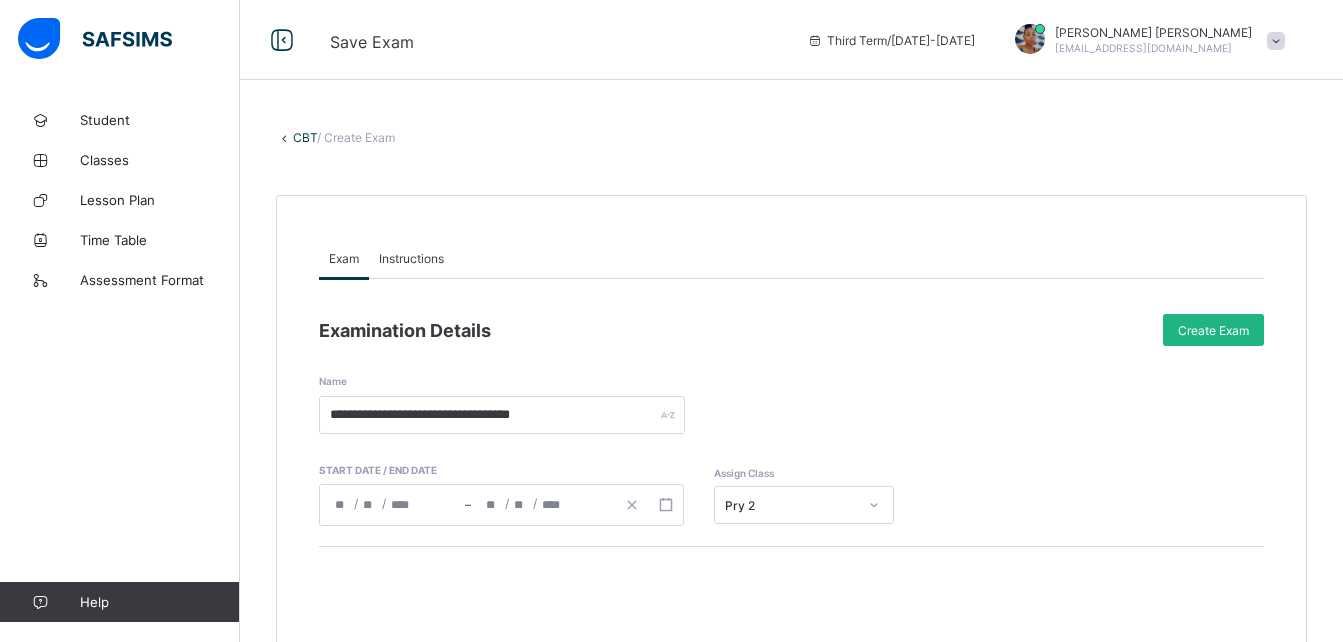 click on "Create Exam" at bounding box center [1213, 330] 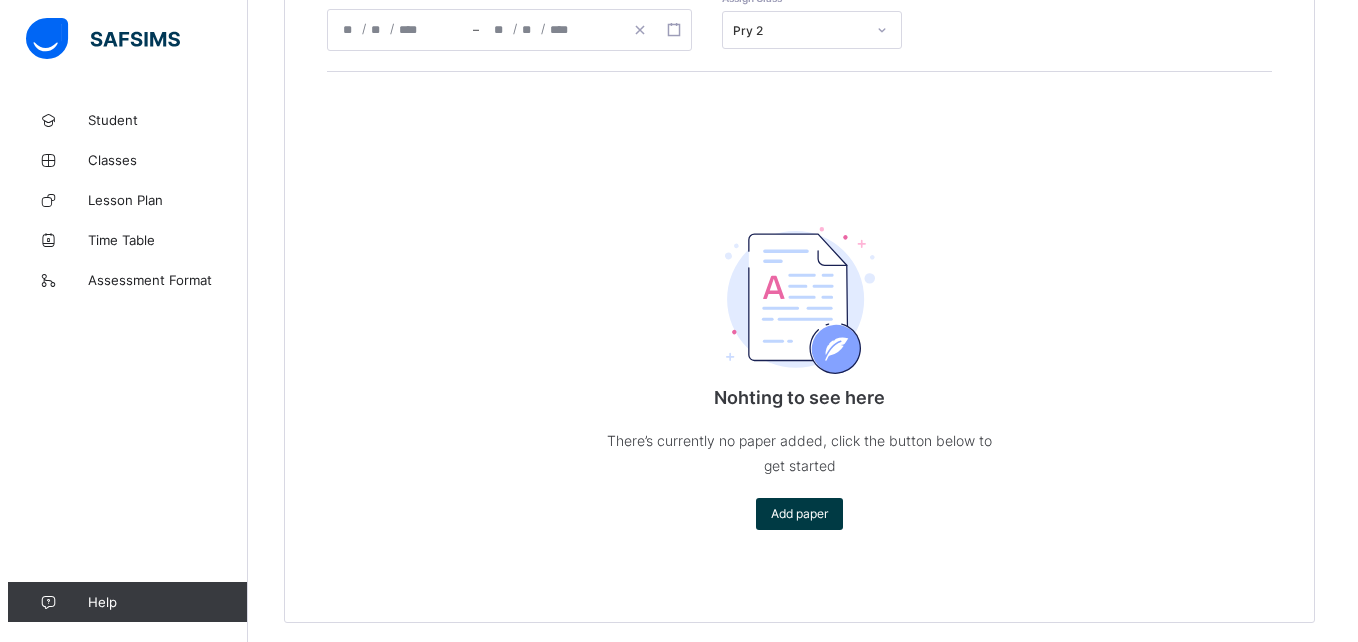 scroll, scrollTop: 480, scrollLeft: 0, axis: vertical 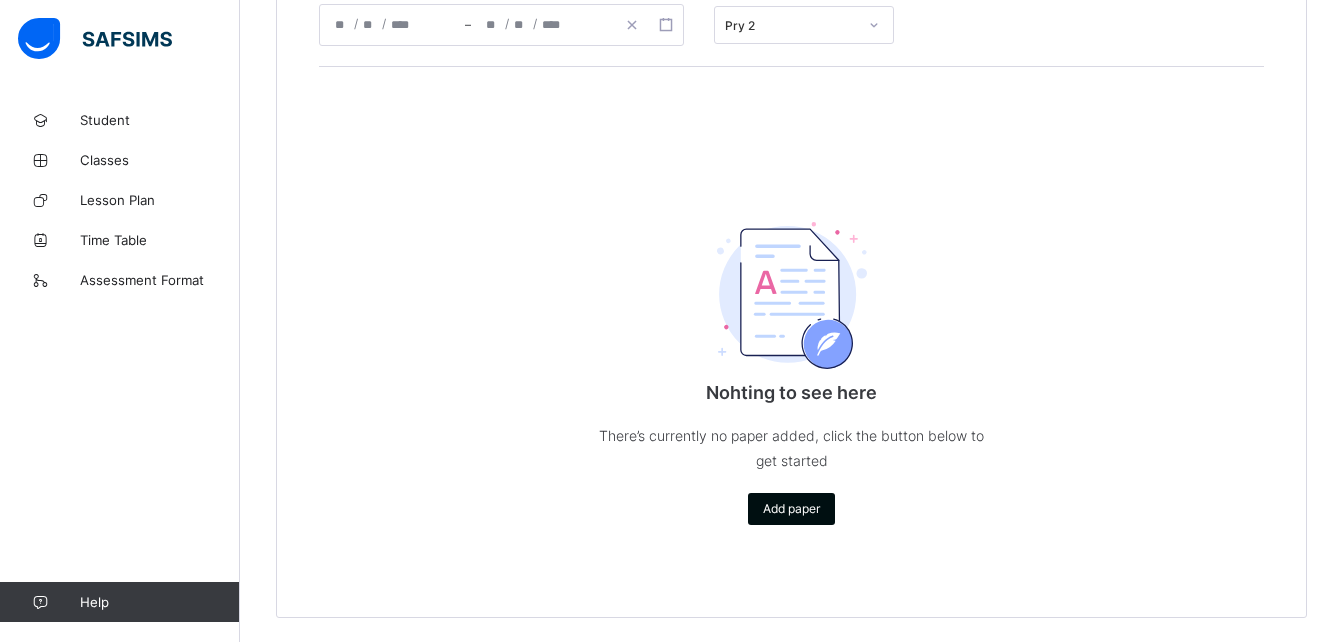 click on "Add paper" at bounding box center [791, 508] 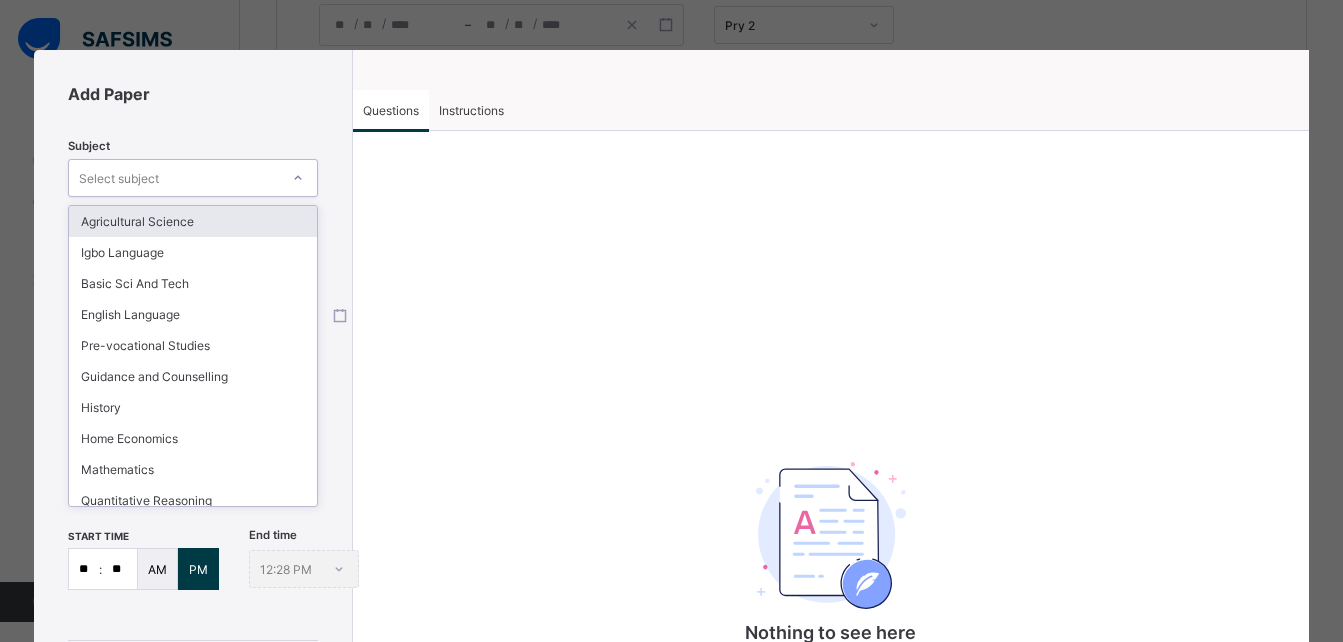 click on "Select subject" at bounding box center (174, 178) 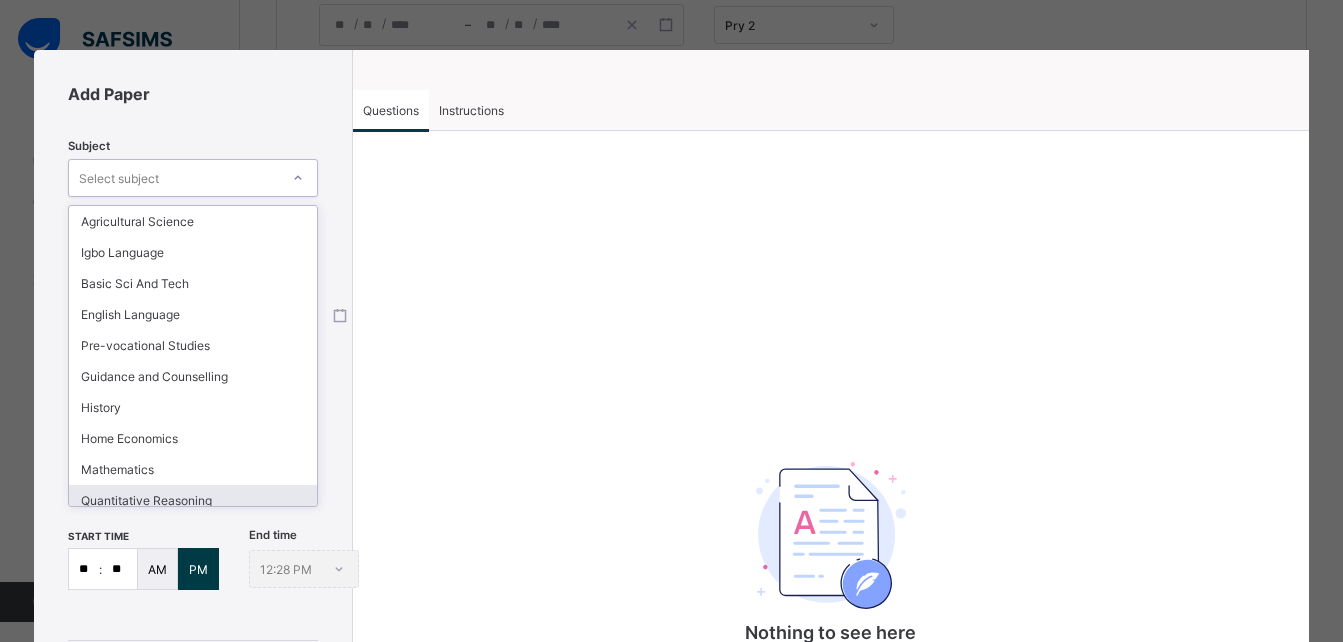 click on "Quantitative Reasoning" at bounding box center [193, 500] 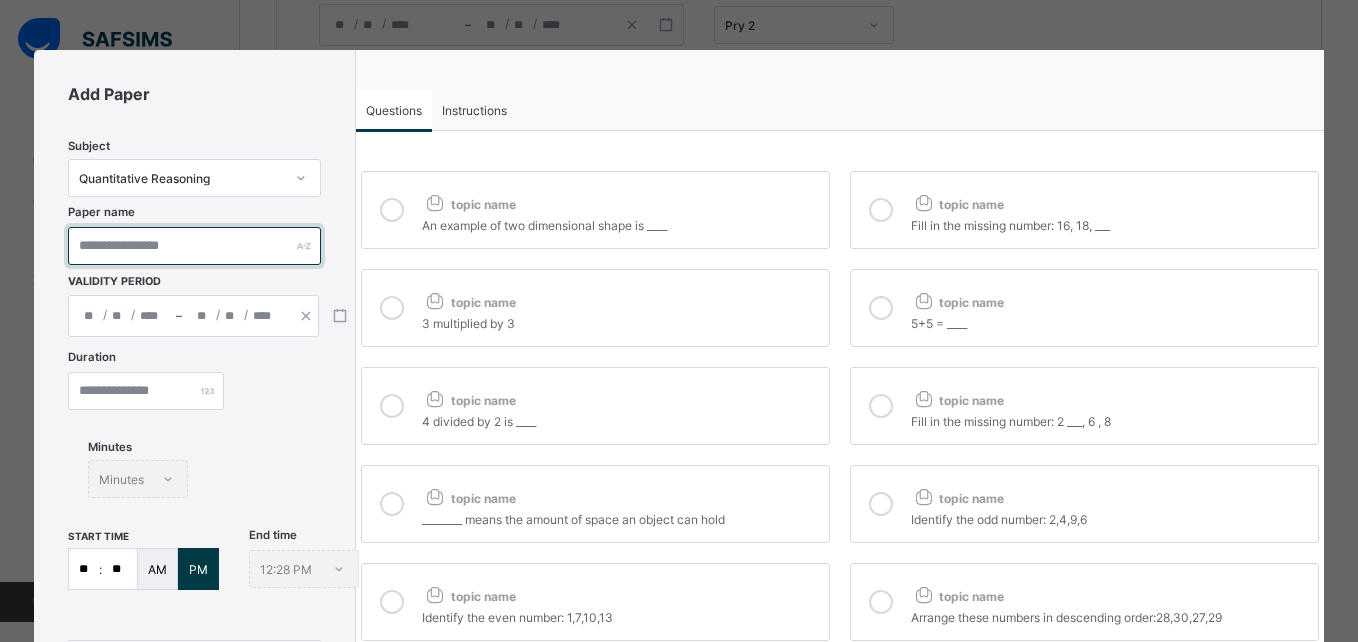 click at bounding box center [195, 246] 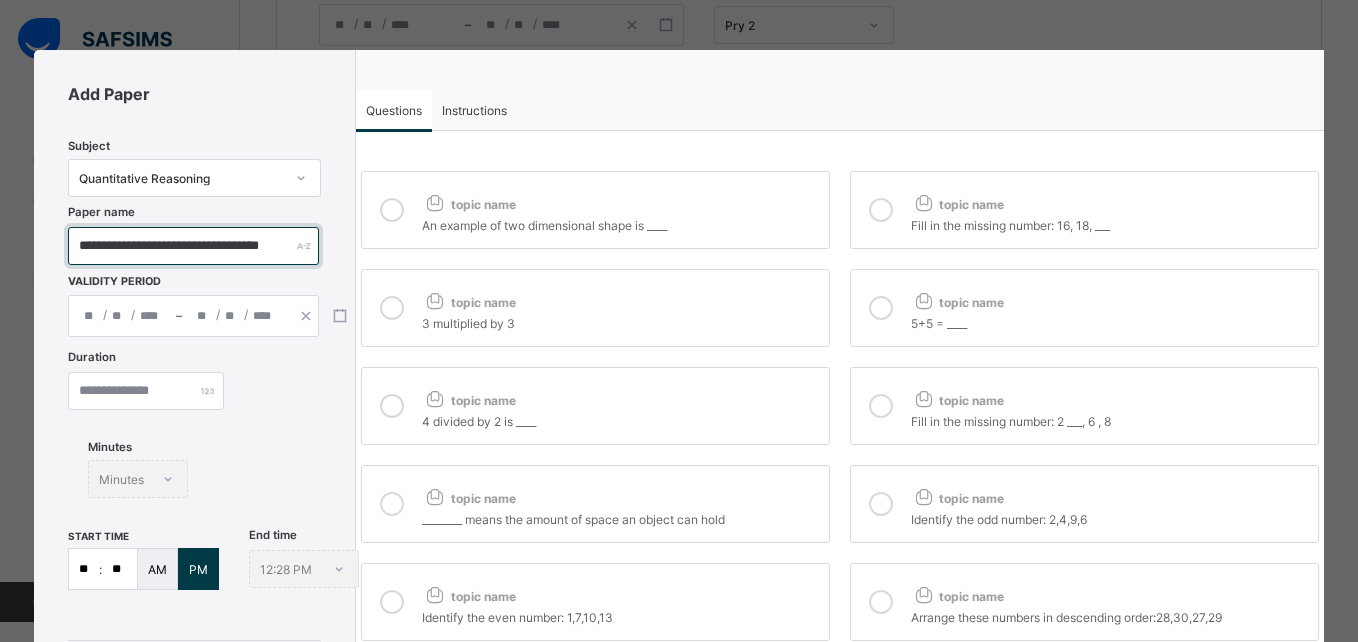 scroll, scrollTop: 0, scrollLeft: 62, axis: horizontal 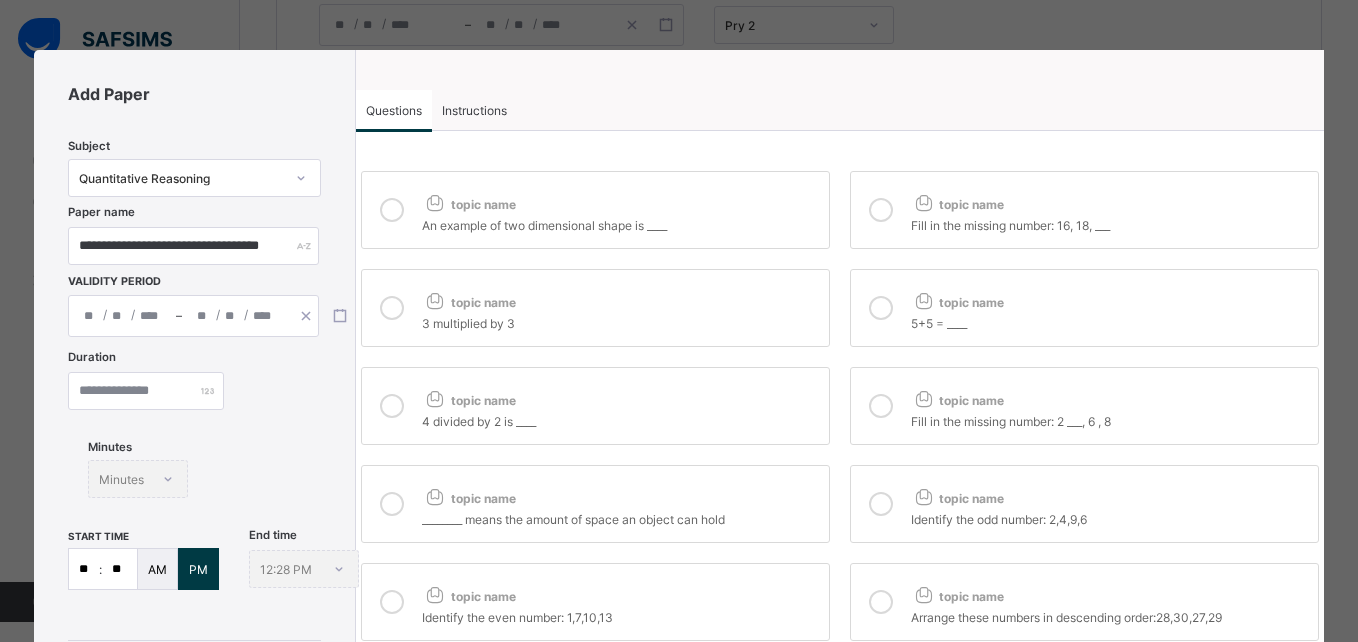 click on "/ /" at bounding box center [235, 316] 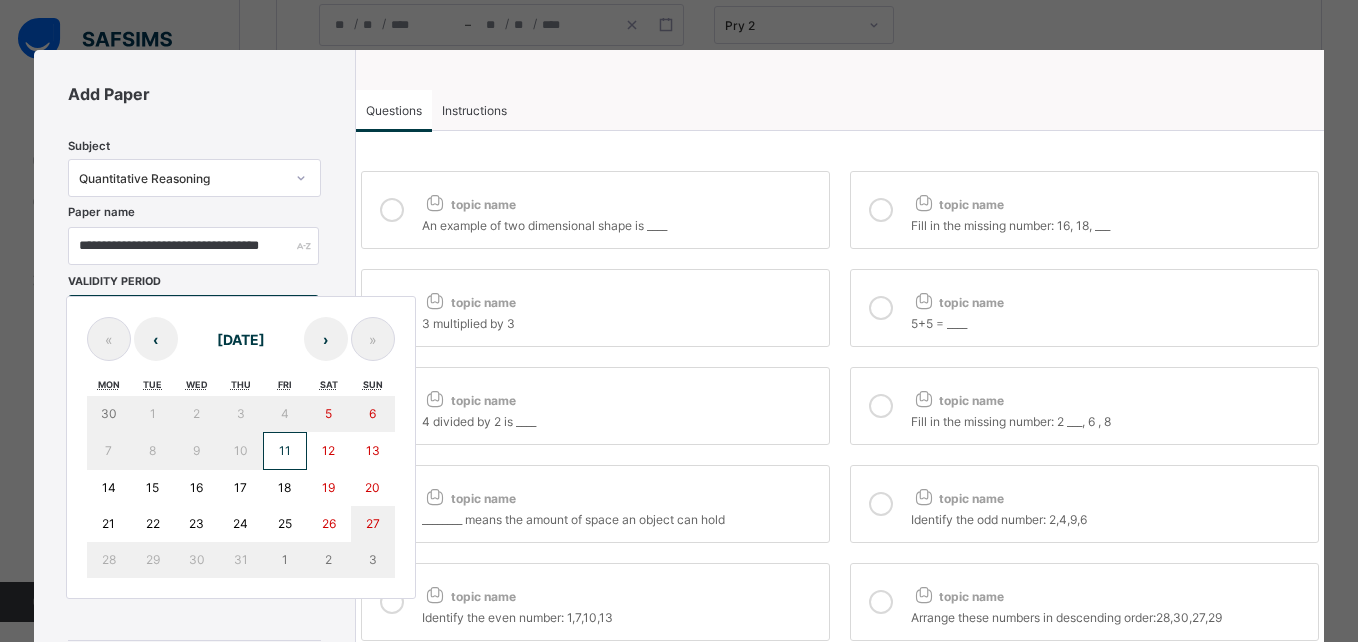 click on "11" at bounding box center [285, 451] 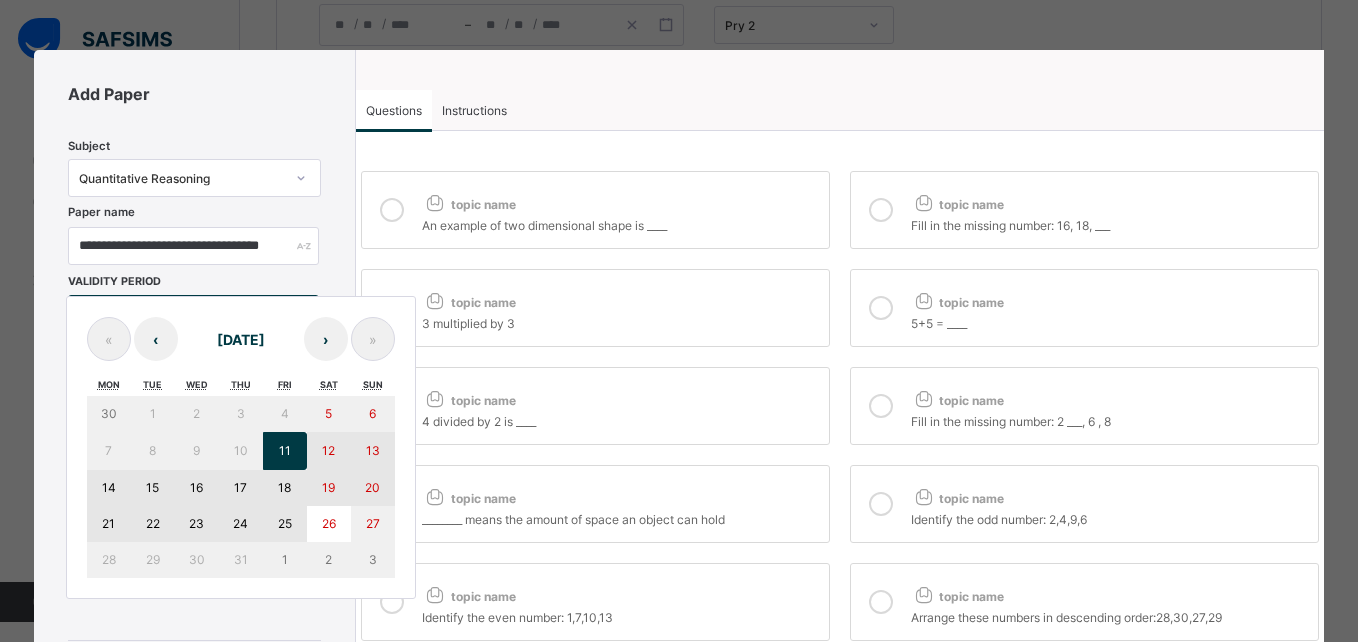 click on "25" at bounding box center [285, 523] 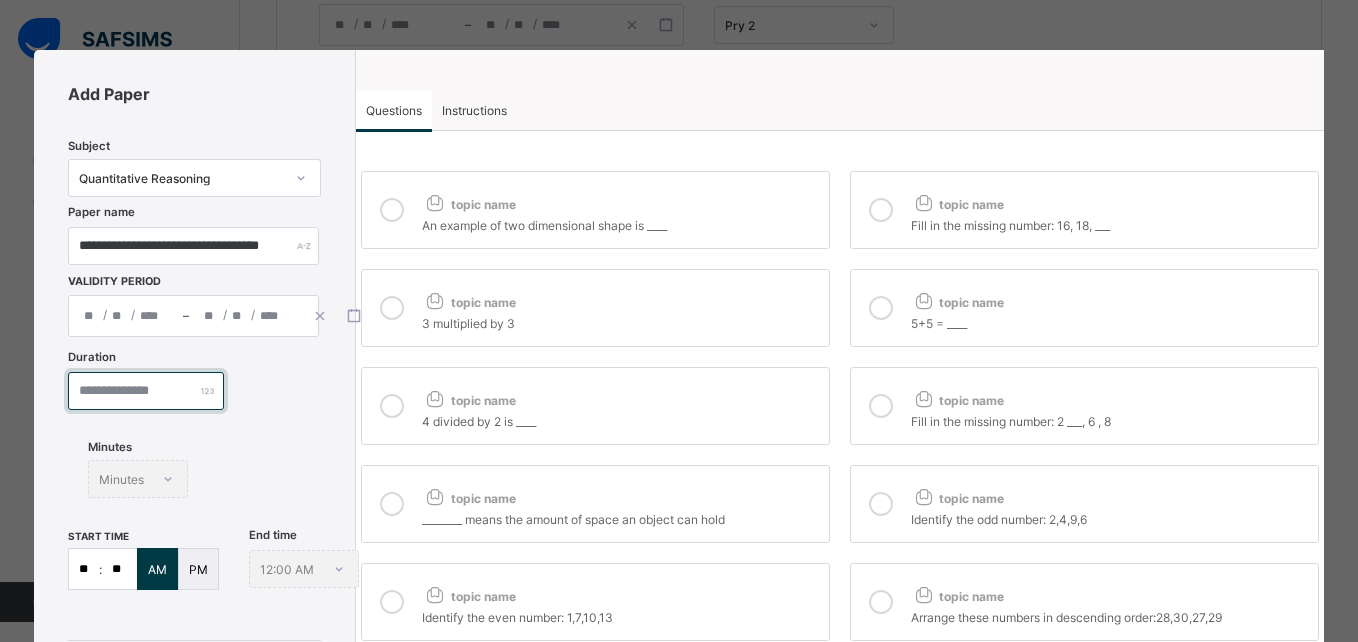 click at bounding box center [146, 391] 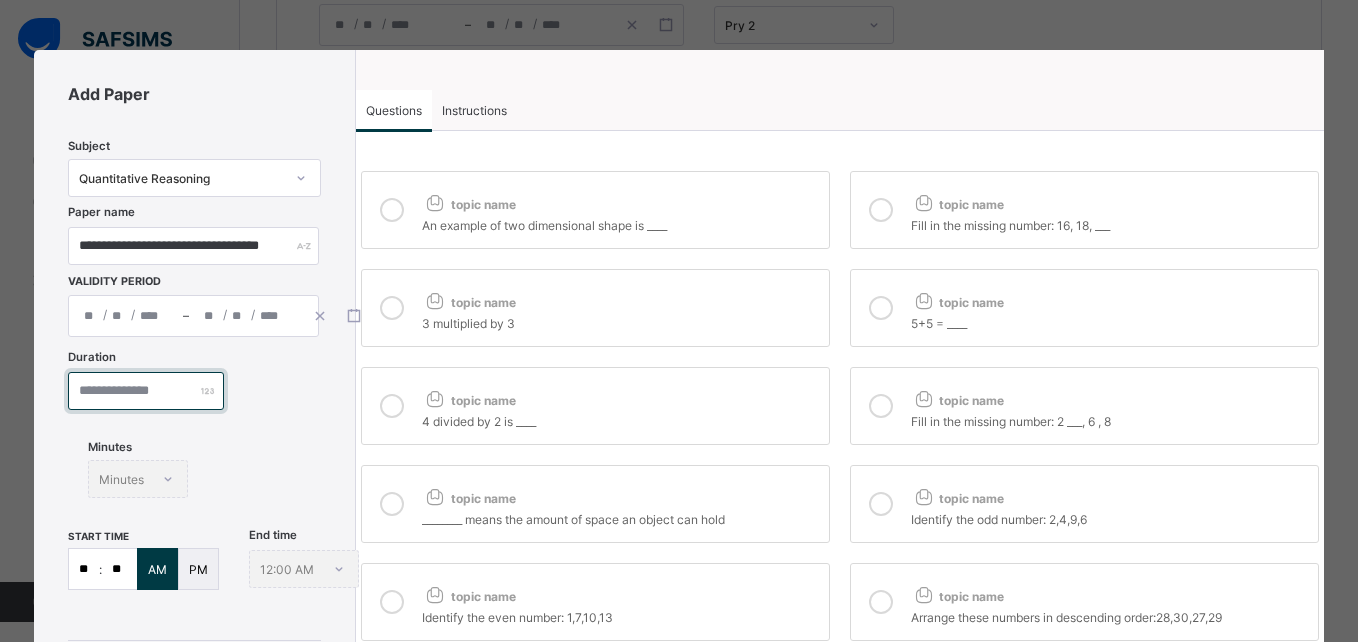 type on "**" 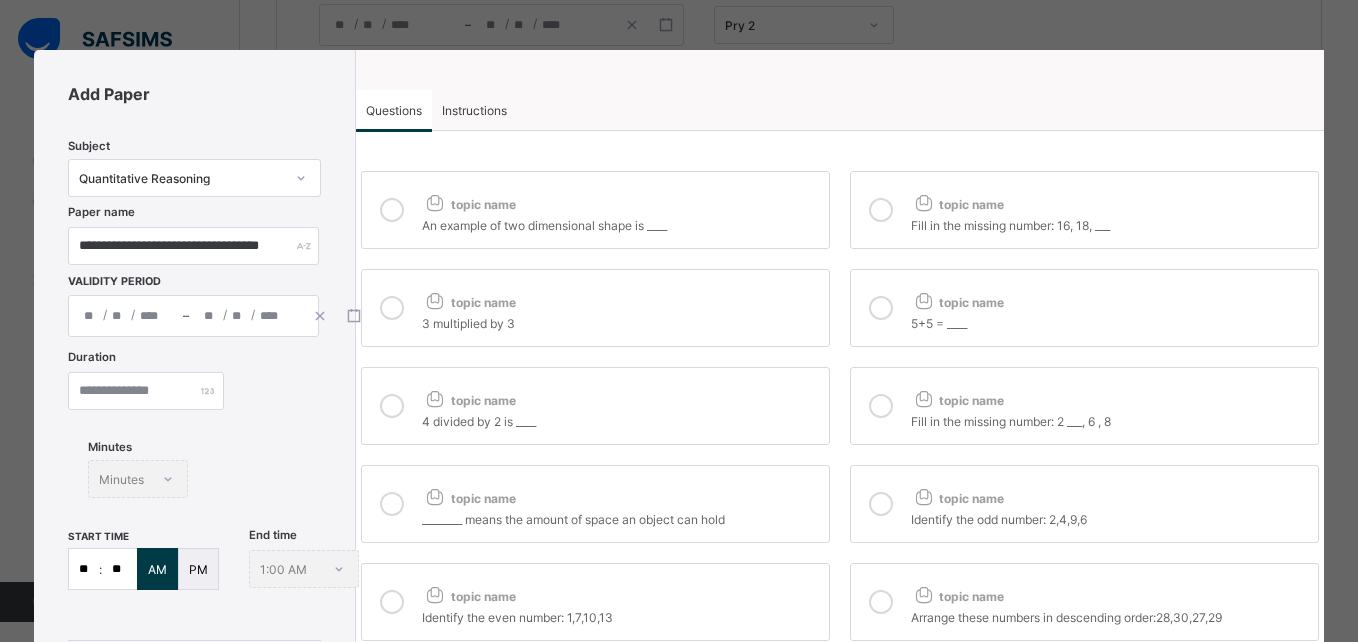 click on "Instructions" at bounding box center (474, 110) 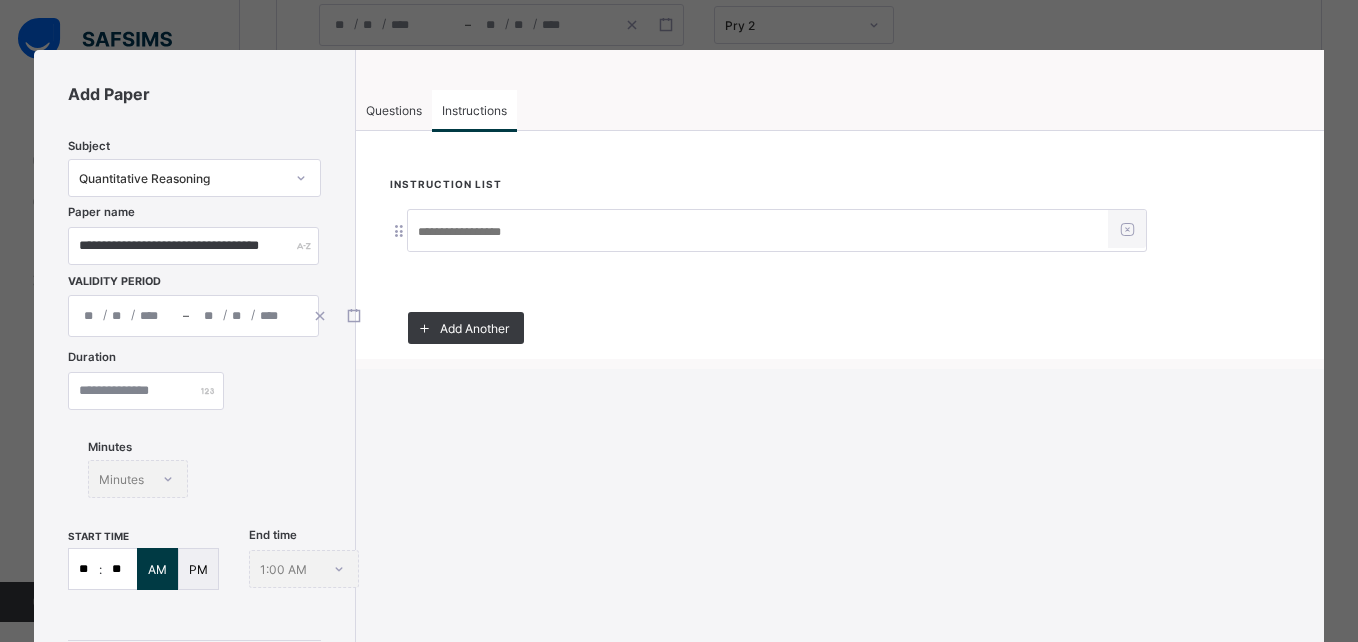 click at bounding box center [758, 232] 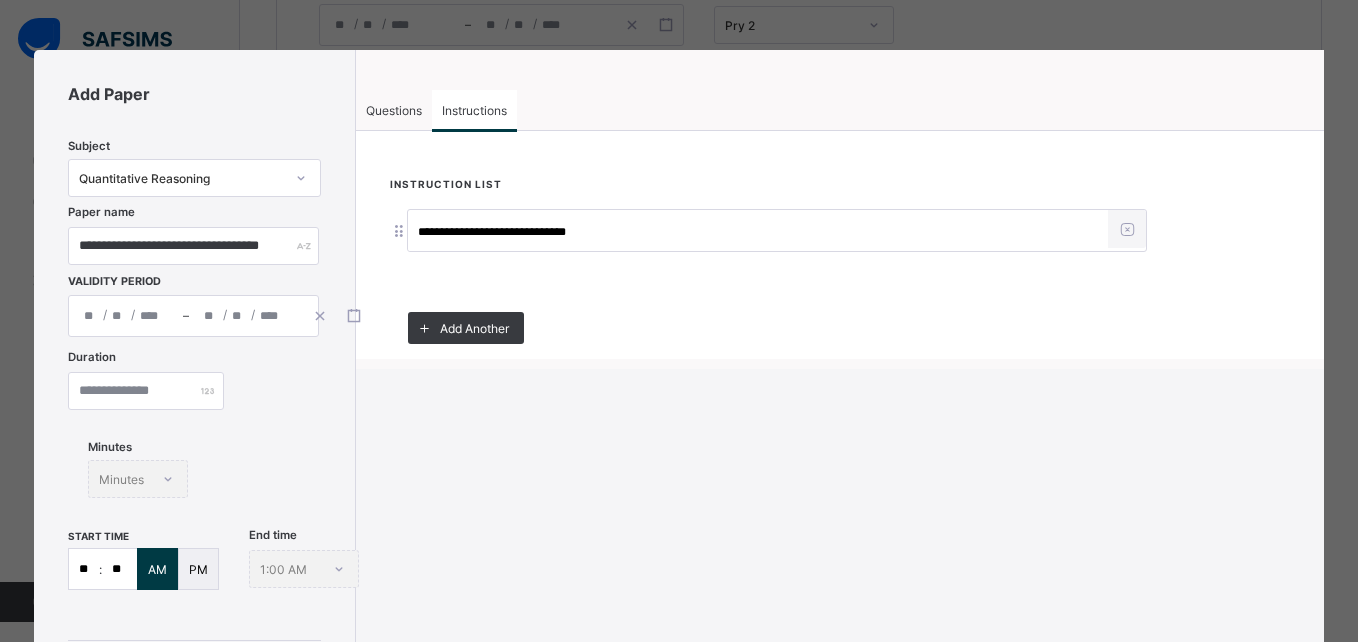type on "**********" 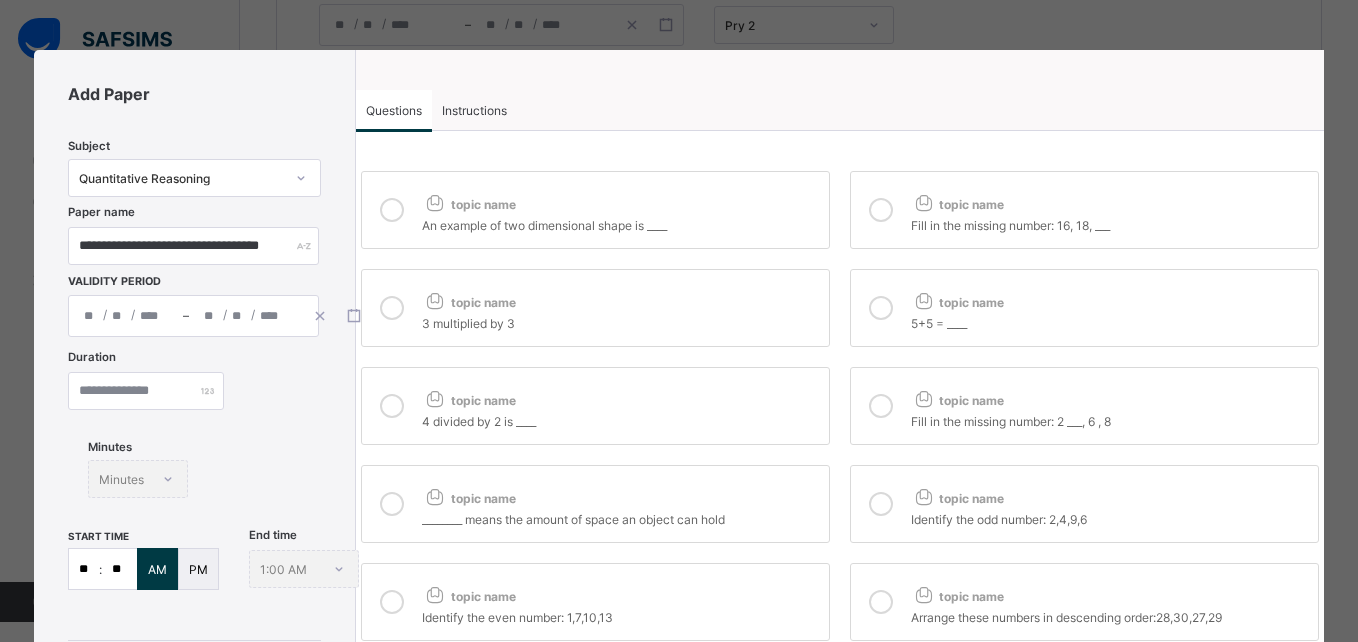 click at bounding box center [392, 210] 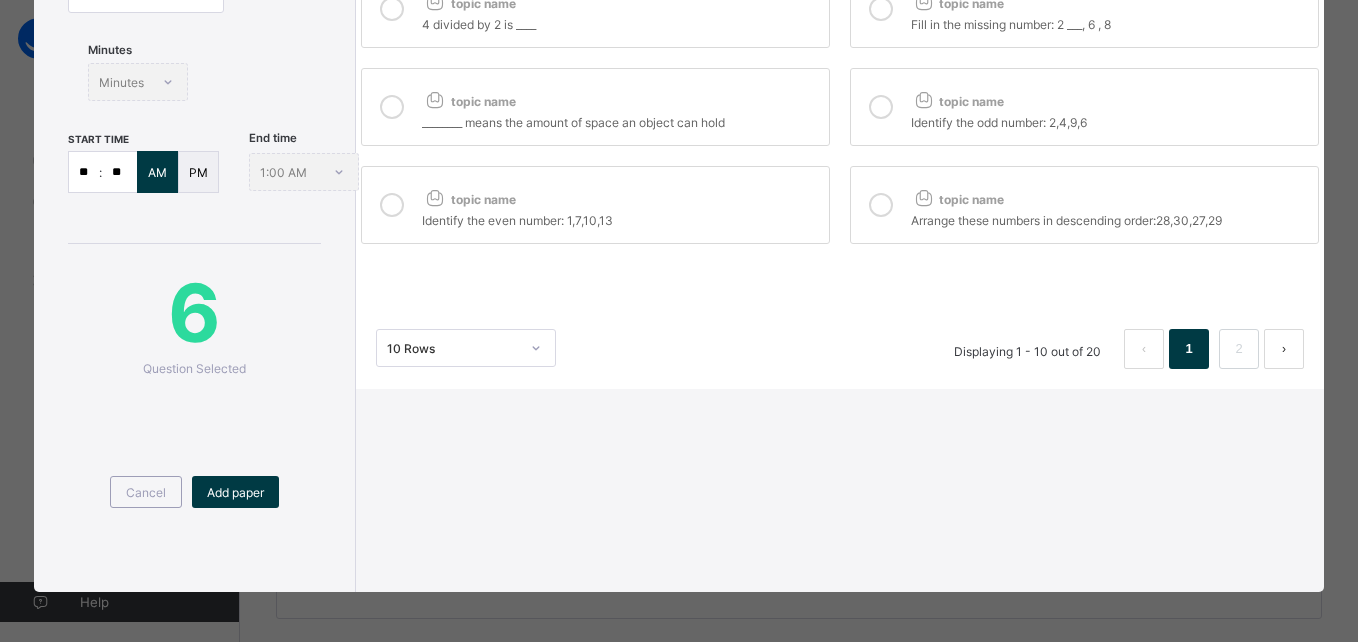 click on "topic name   ________ means the amount of space an object can hold" at bounding box center (595, 107) 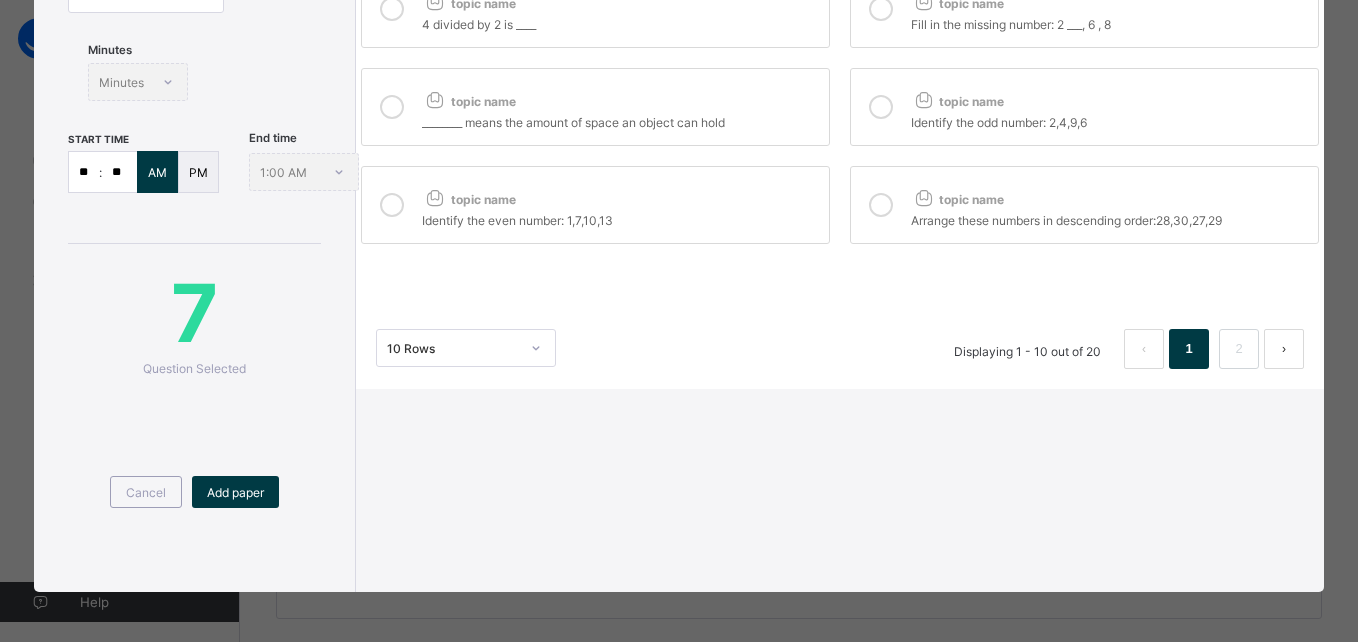 click on "topic name" at bounding box center [468, 199] 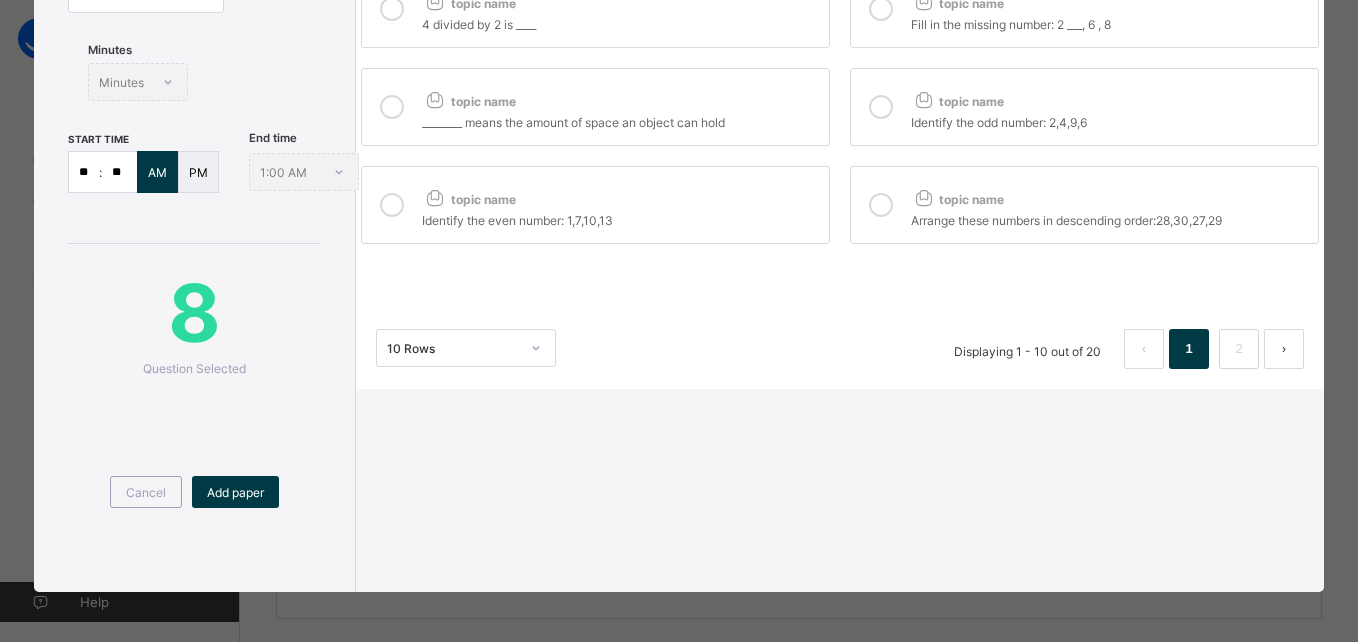 click on "topic name   Identify the odd number: 2,4,9,6" at bounding box center (1084, 107) 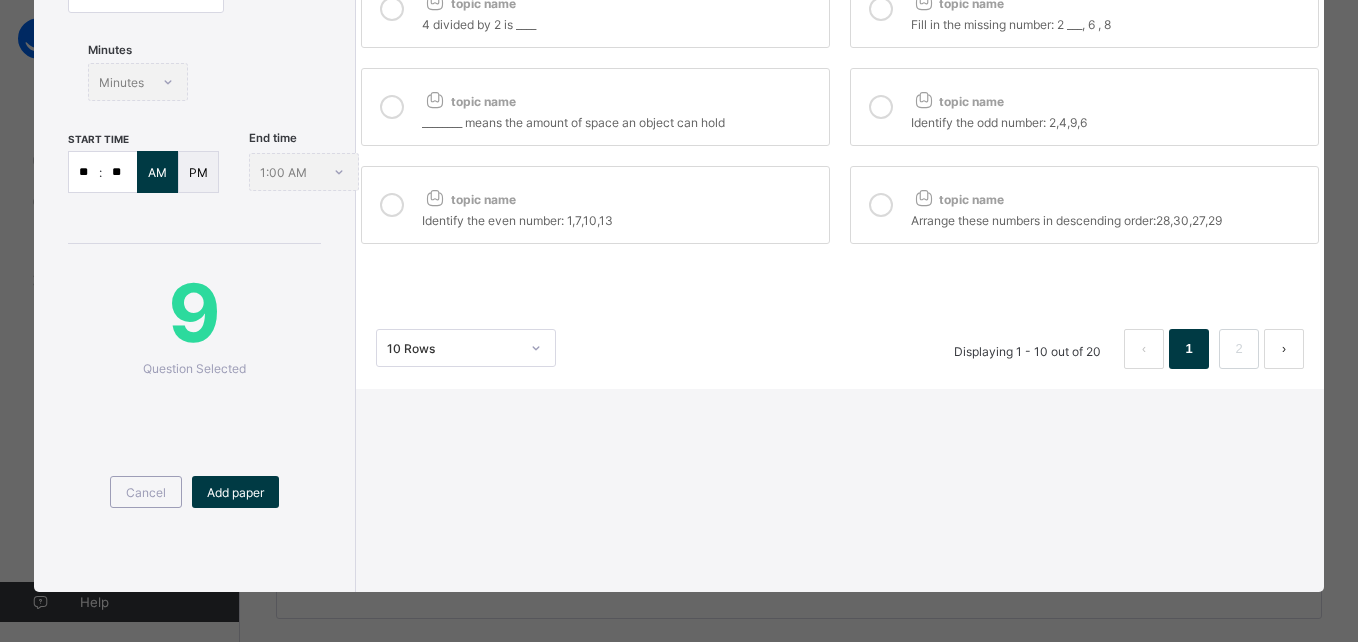 click on "topic name   Arrange these numbers in descending order:28,30,27,29" at bounding box center [1084, 205] 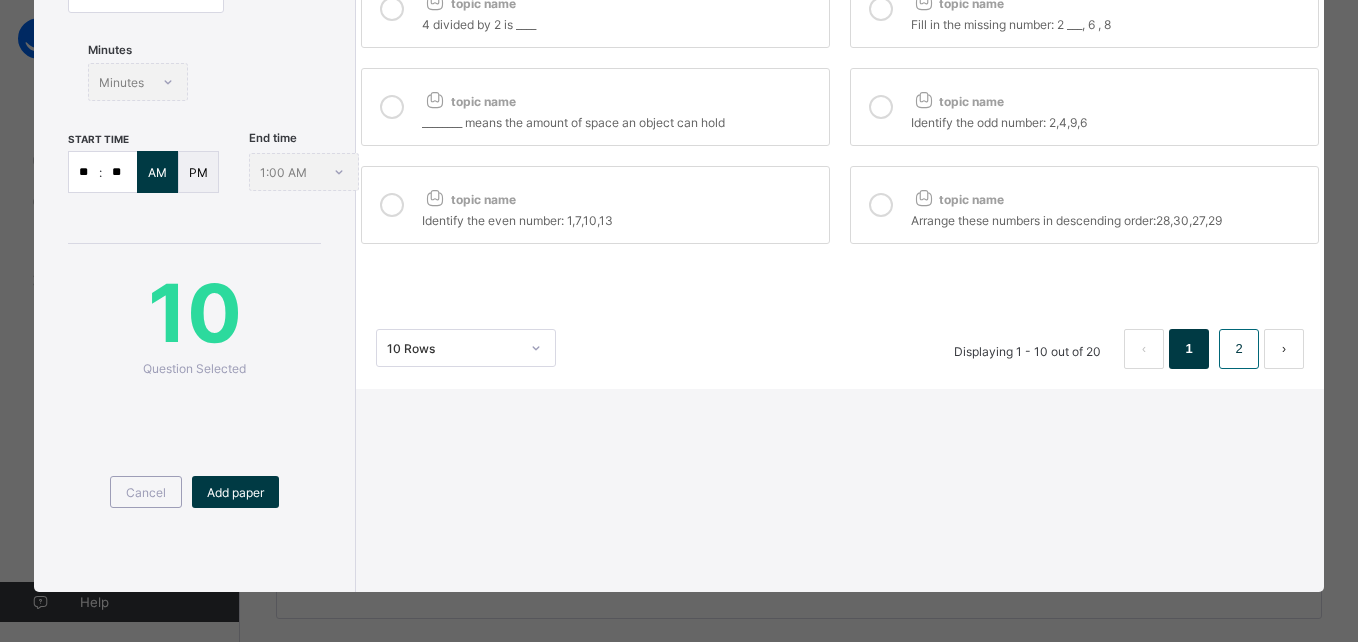 click on "2" at bounding box center [1238, 349] 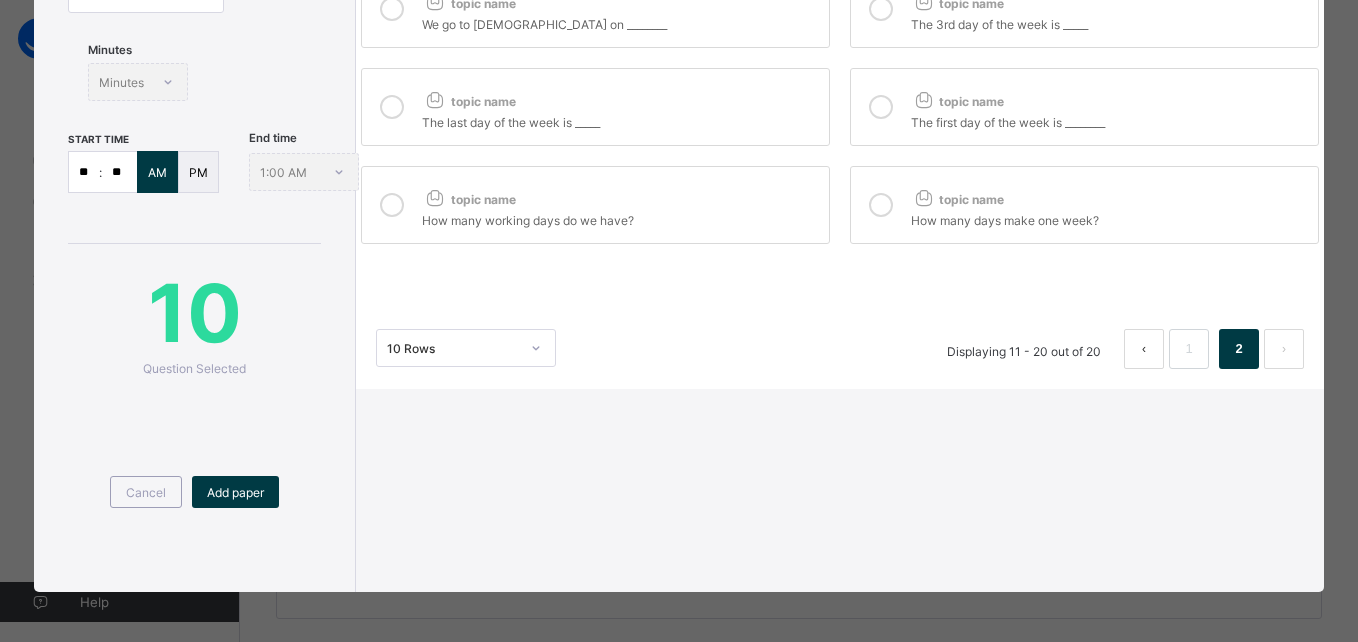 click on "topic name" at bounding box center [1109, 195] 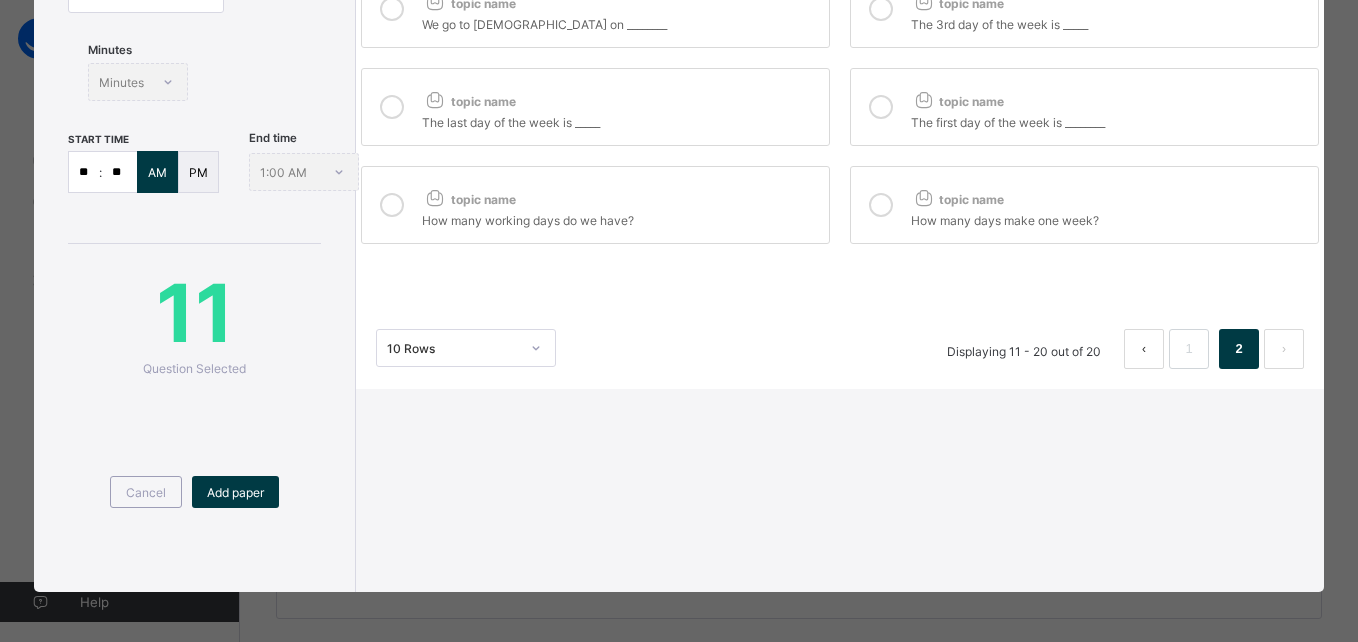 click on "How many working days do we have?" at bounding box center [620, 218] 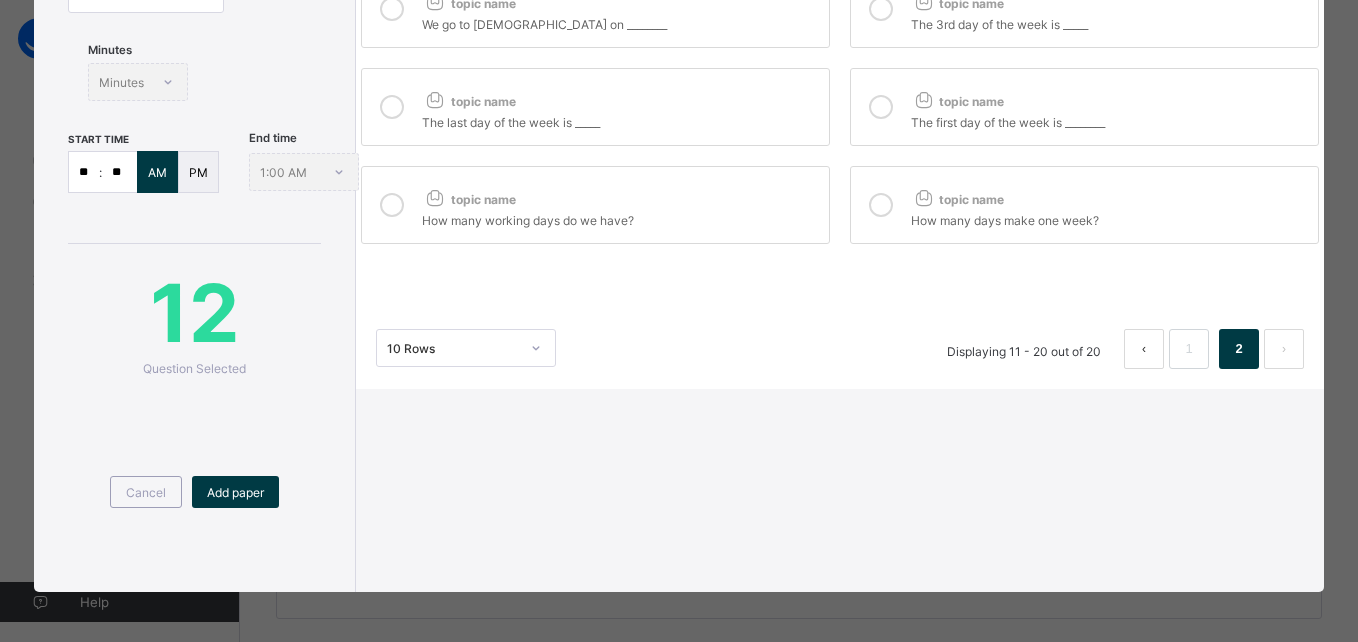 click on "The last day of the week is _____" at bounding box center (620, 120) 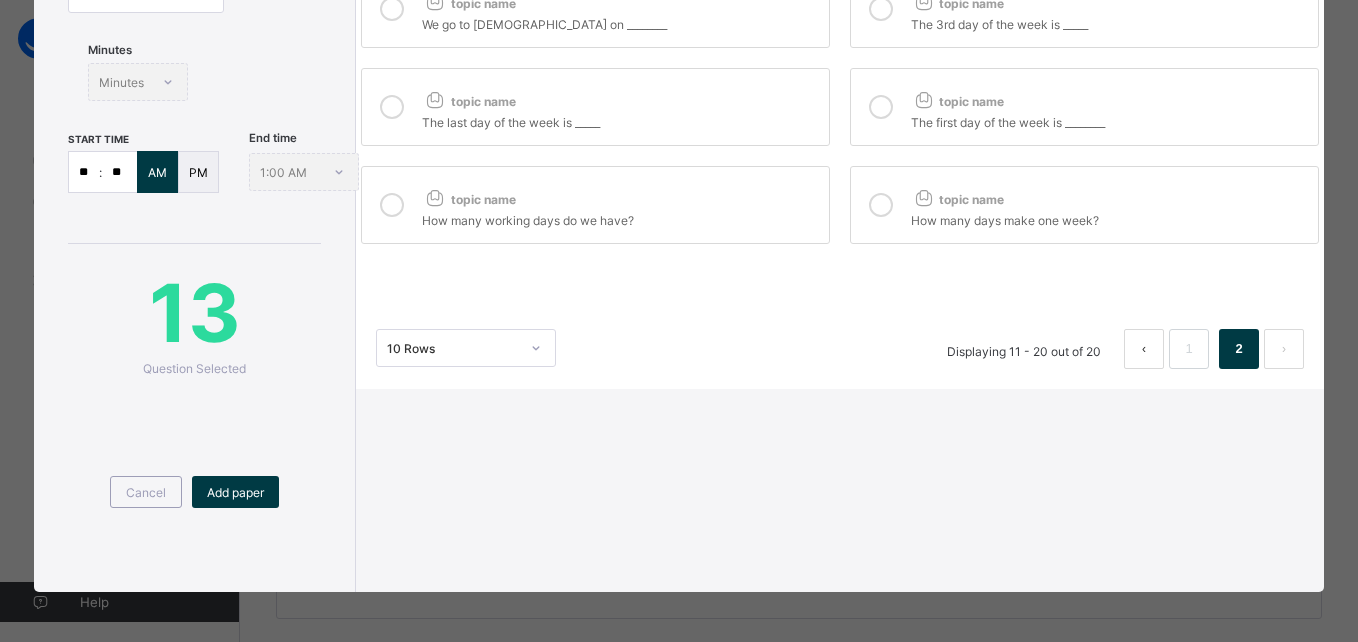 click at bounding box center (881, 107) 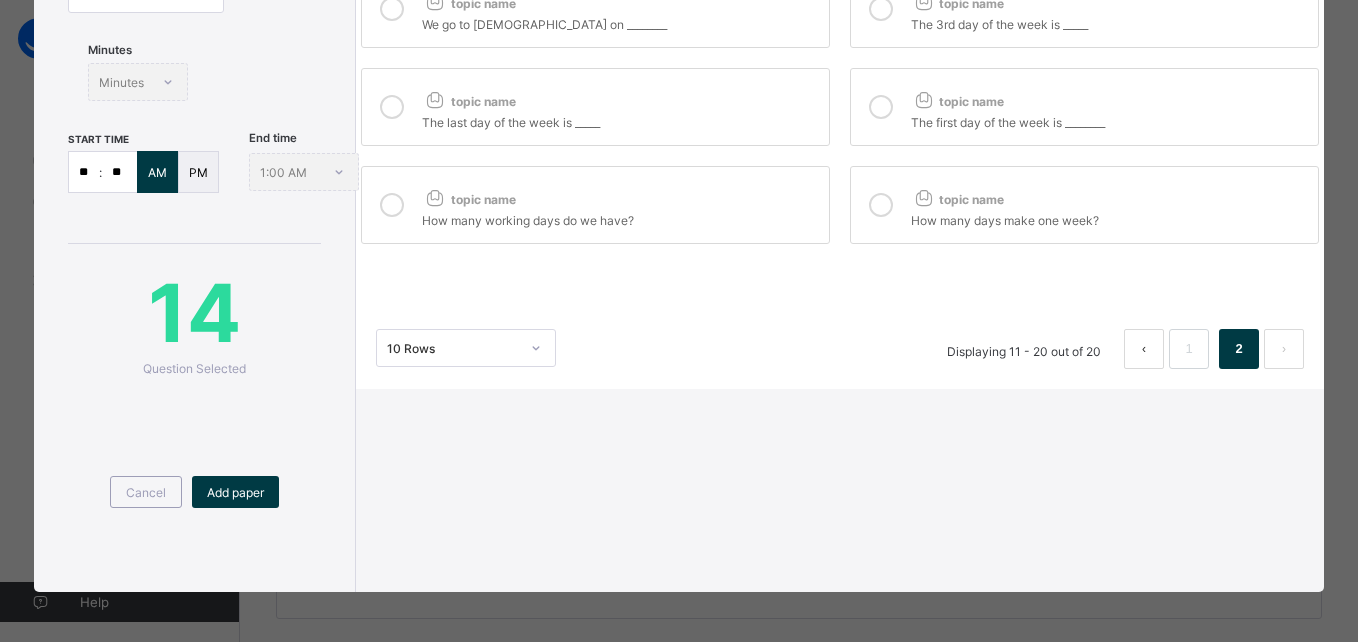 click on "The 3rd day of the week is _____" at bounding box center [1109, 22] 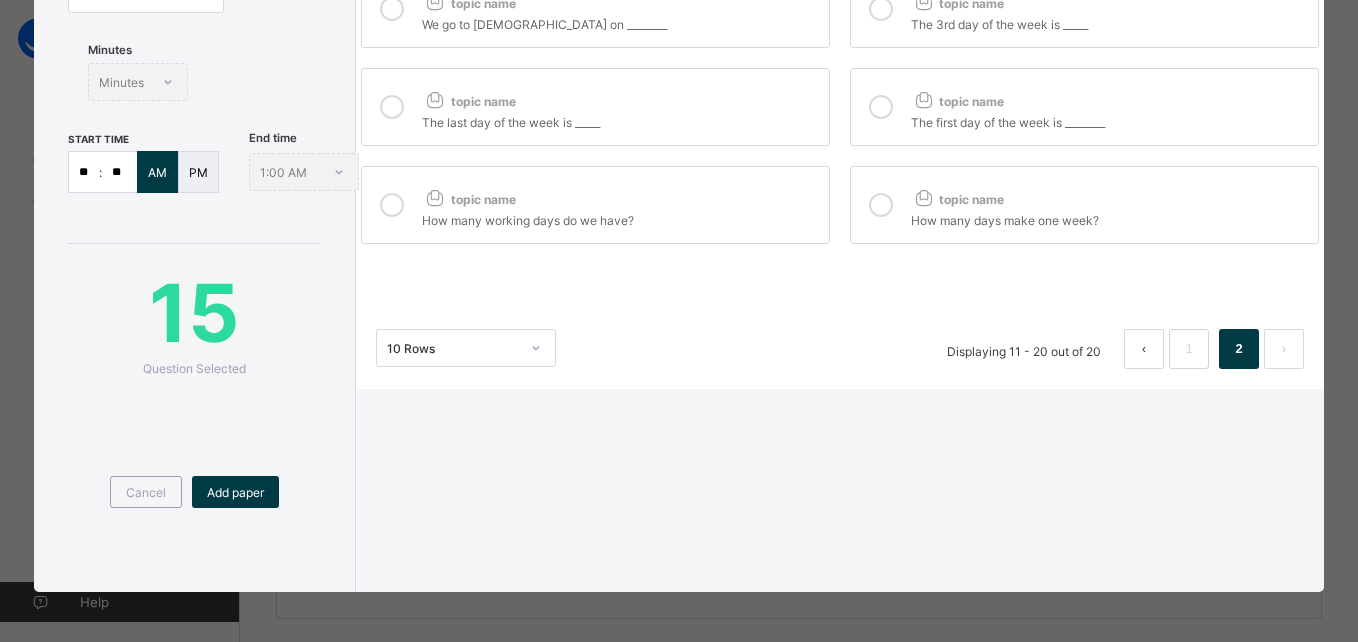 click on "We go to [DEMOGRAPHIC_DATA] on ________" at bounding box center (620, 22) 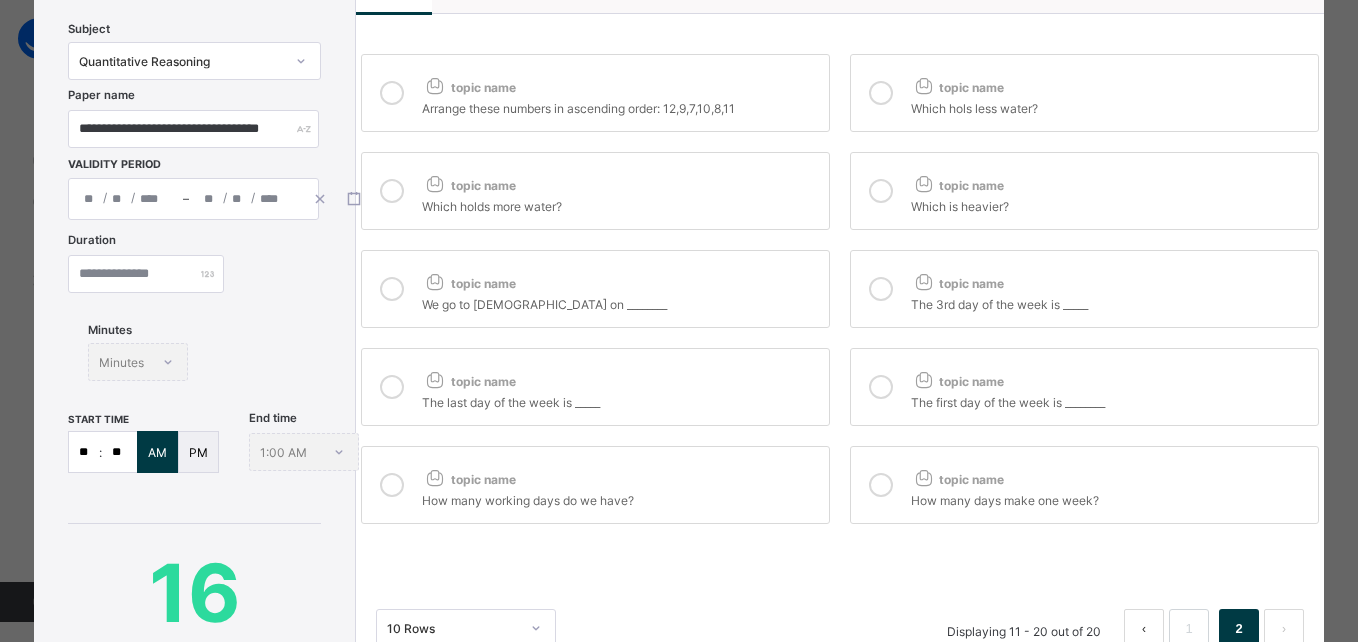 scroll, scrollTop: 77, scrollLeft: 0, axis: vertical 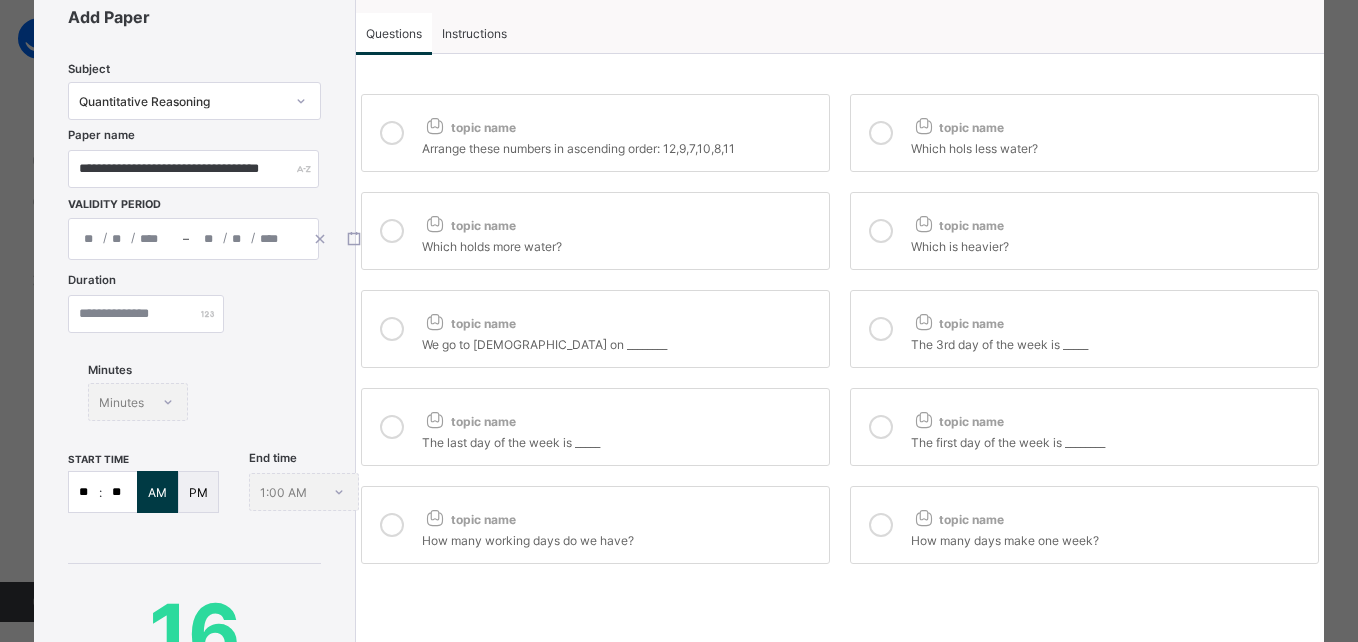 click on "Arrange these numbers in ascending order: 12,9,7,10,8,11" at bounding box center (620, 146) 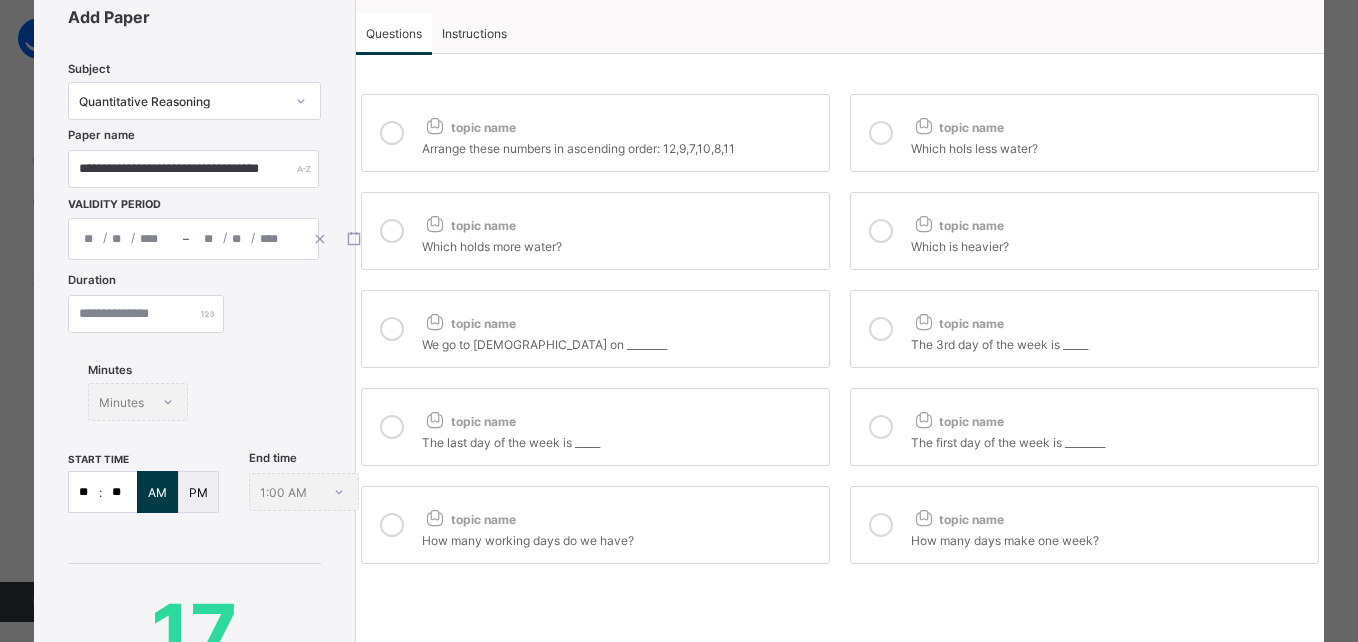 click on "Which holds more water?" at bounding box center [620, 244] 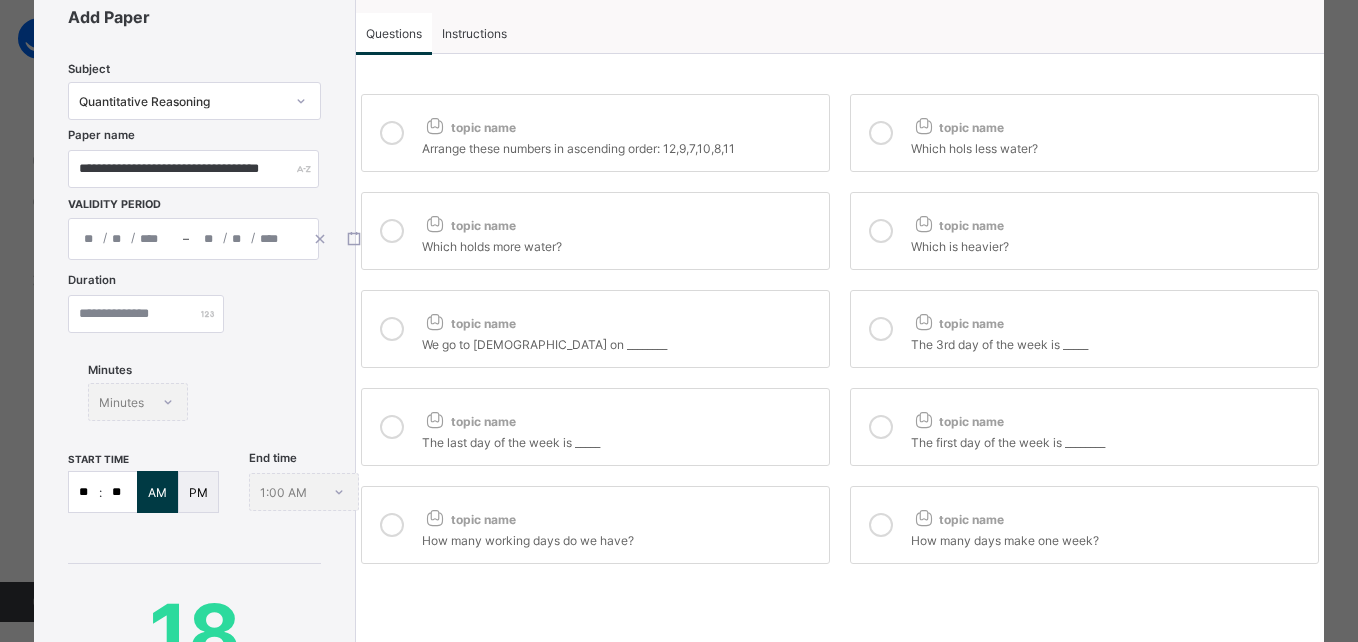 click on "Which hols less water?" at bounding box center (1109, 146) 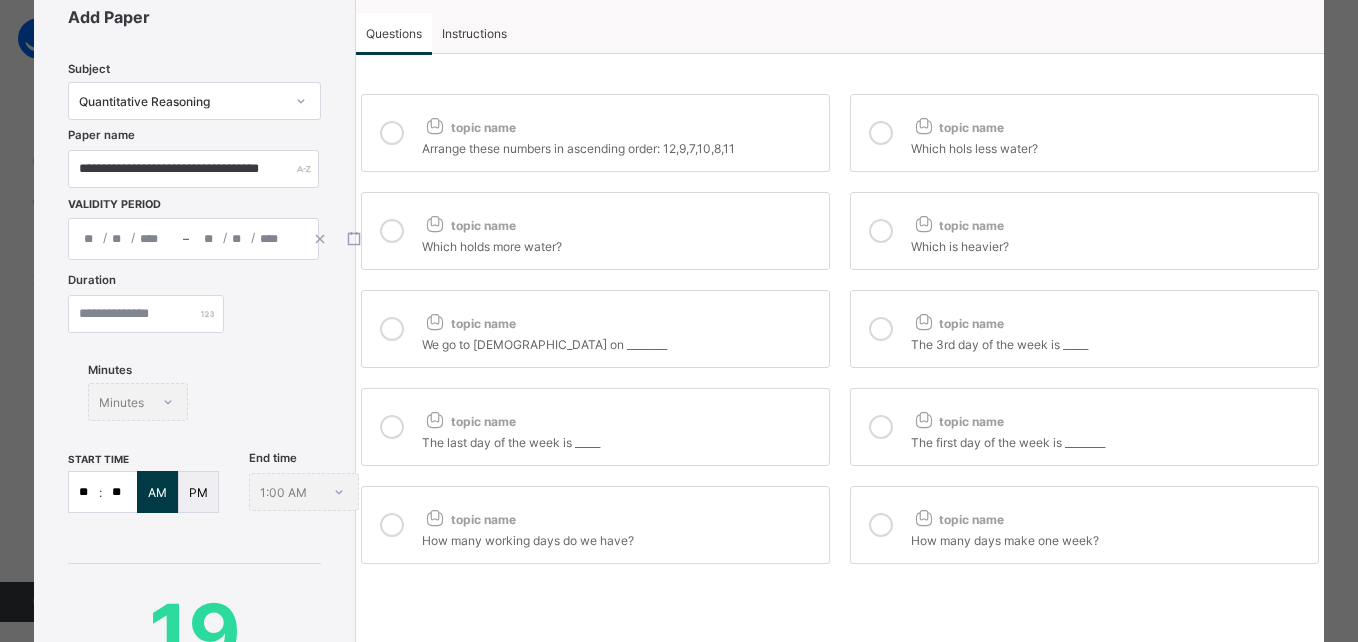 click on "topic name" at bounding box center (957, 225) 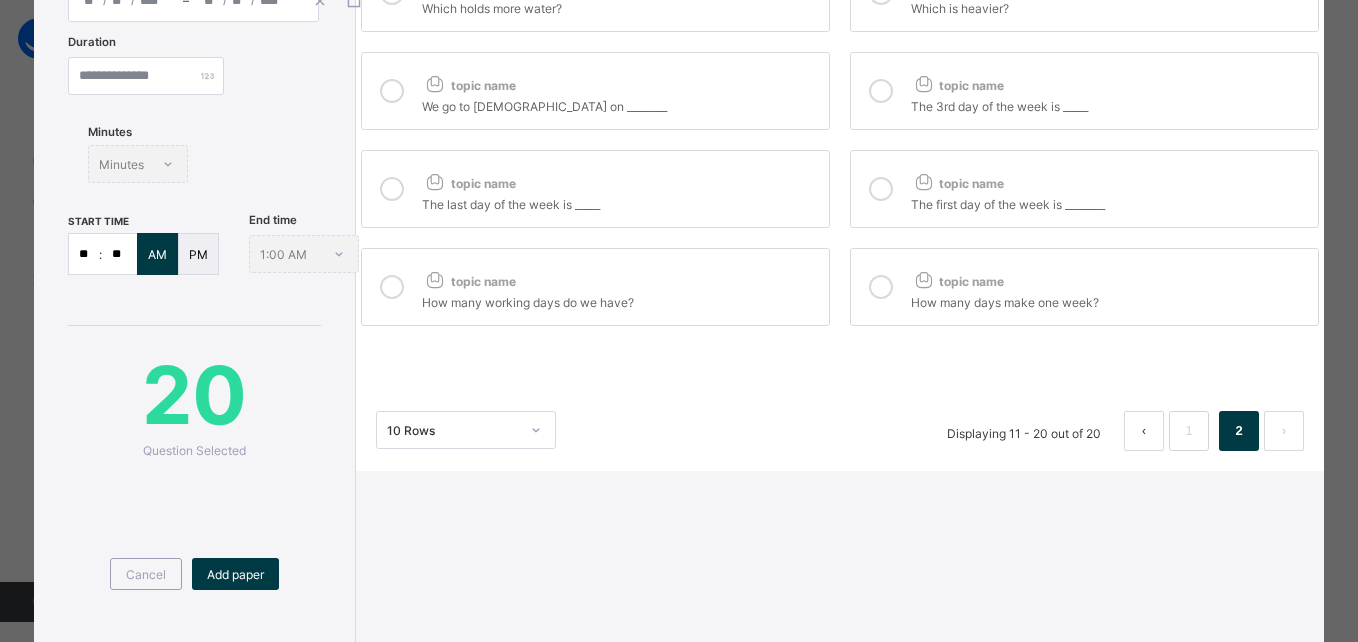 scroll, scrollTop: 317, scrollLeft: 0, axis: vertical 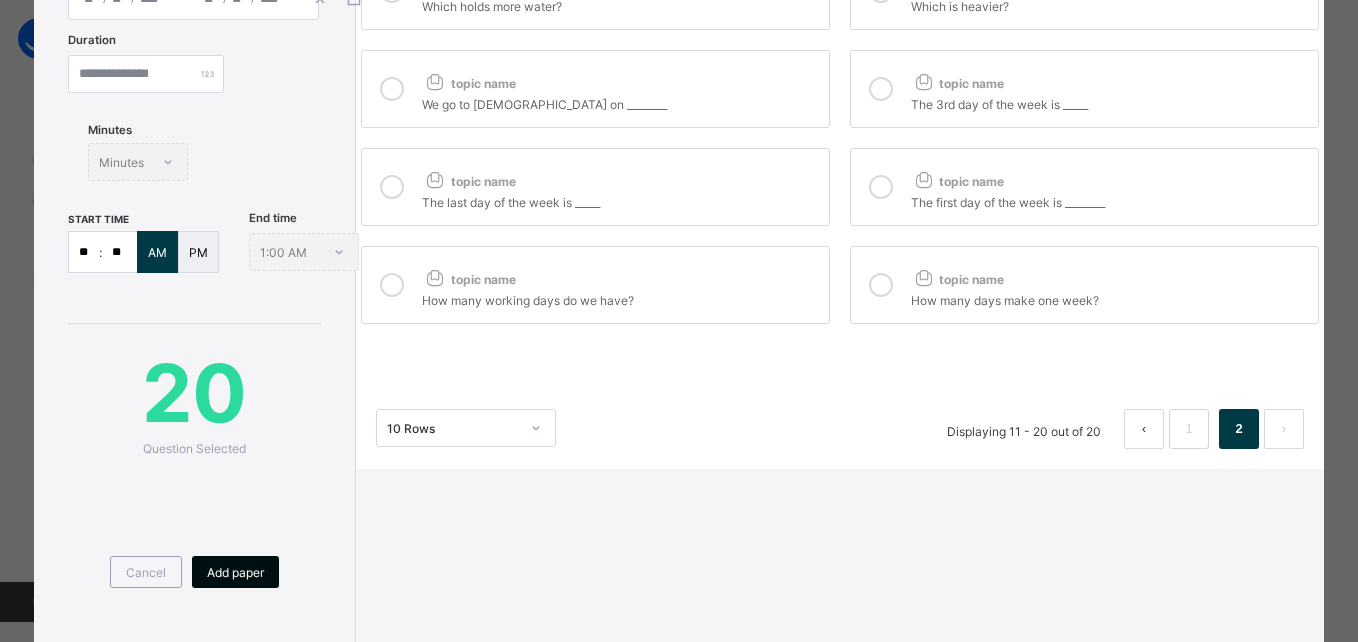 click on "Add paper" at bounding box center (235, 572) 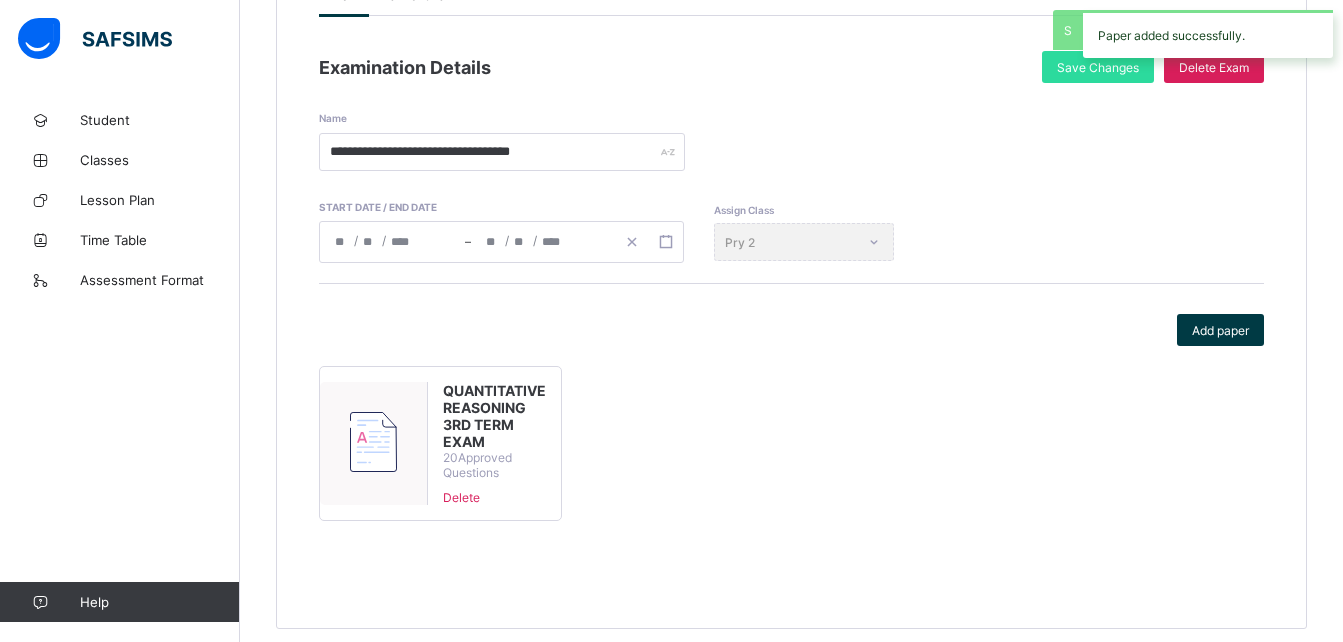 scroll, scrollTop: 280, scrollLeft: 0, axis: vertical 